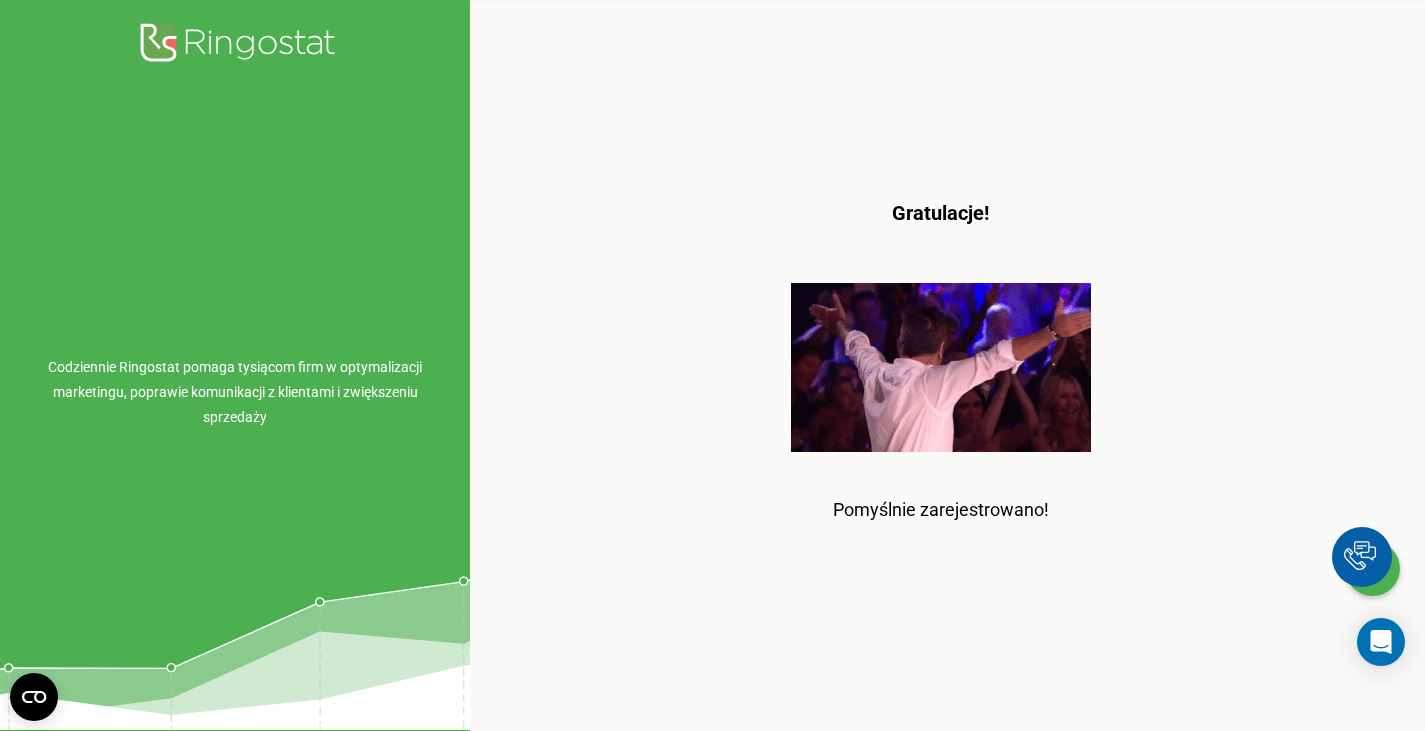 scroll, scrollTop: 0, scrollLeft: 0, axis: both 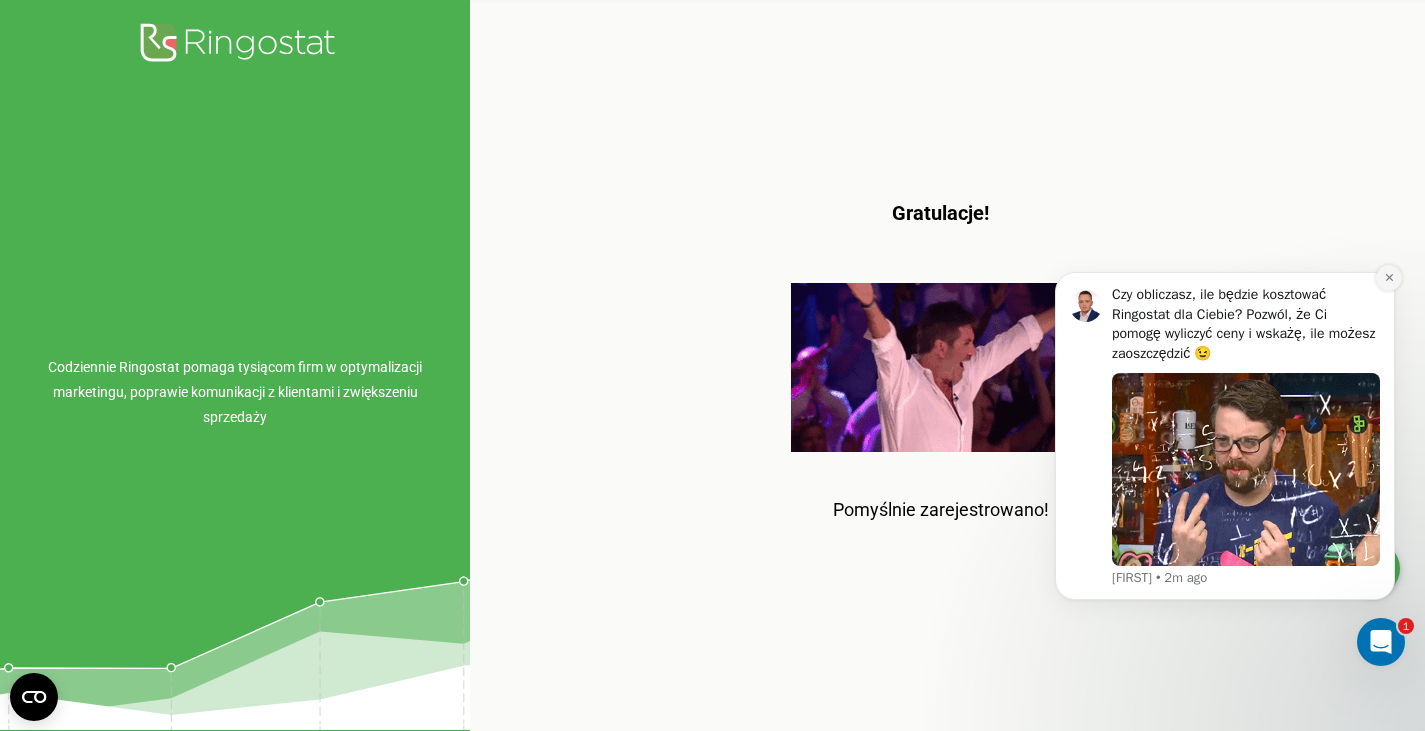 click 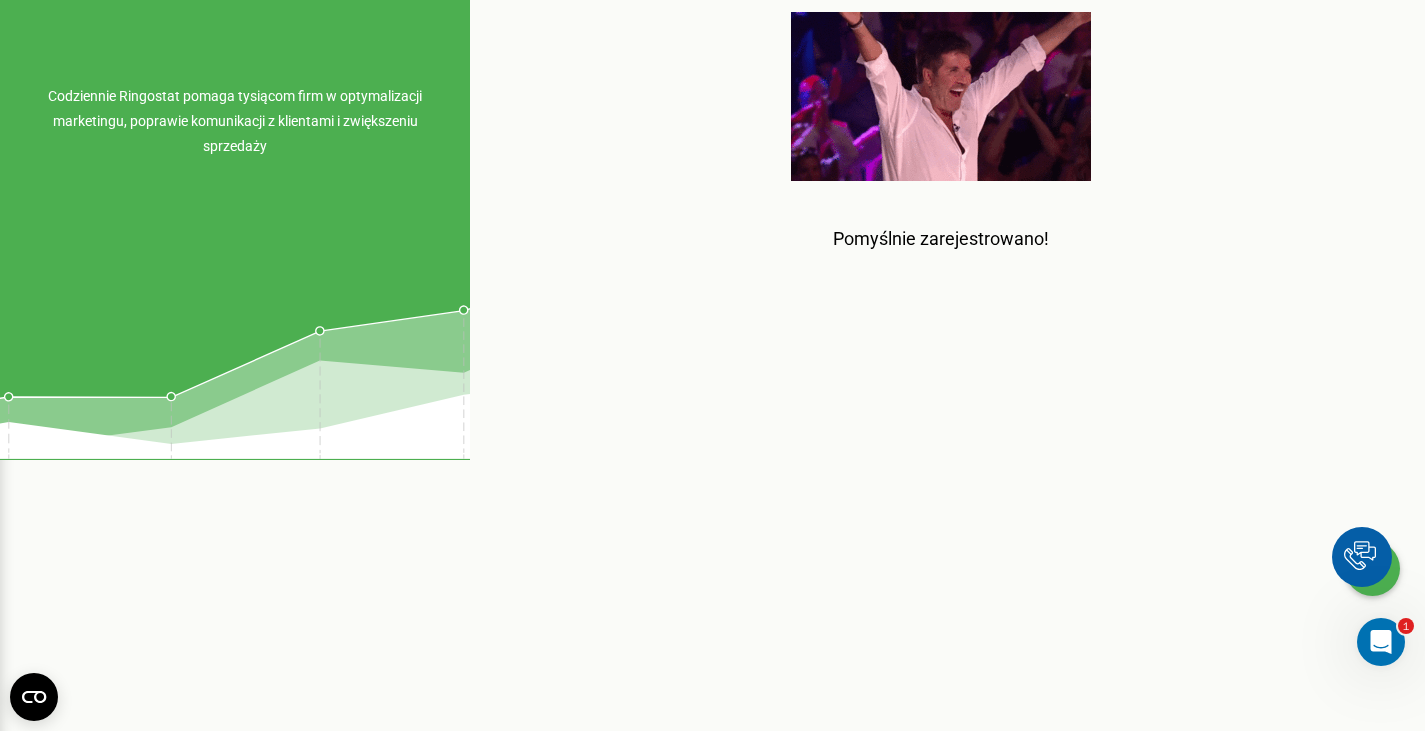 scroll, scrollTop: 0, scrollLeft: 0, axis: both 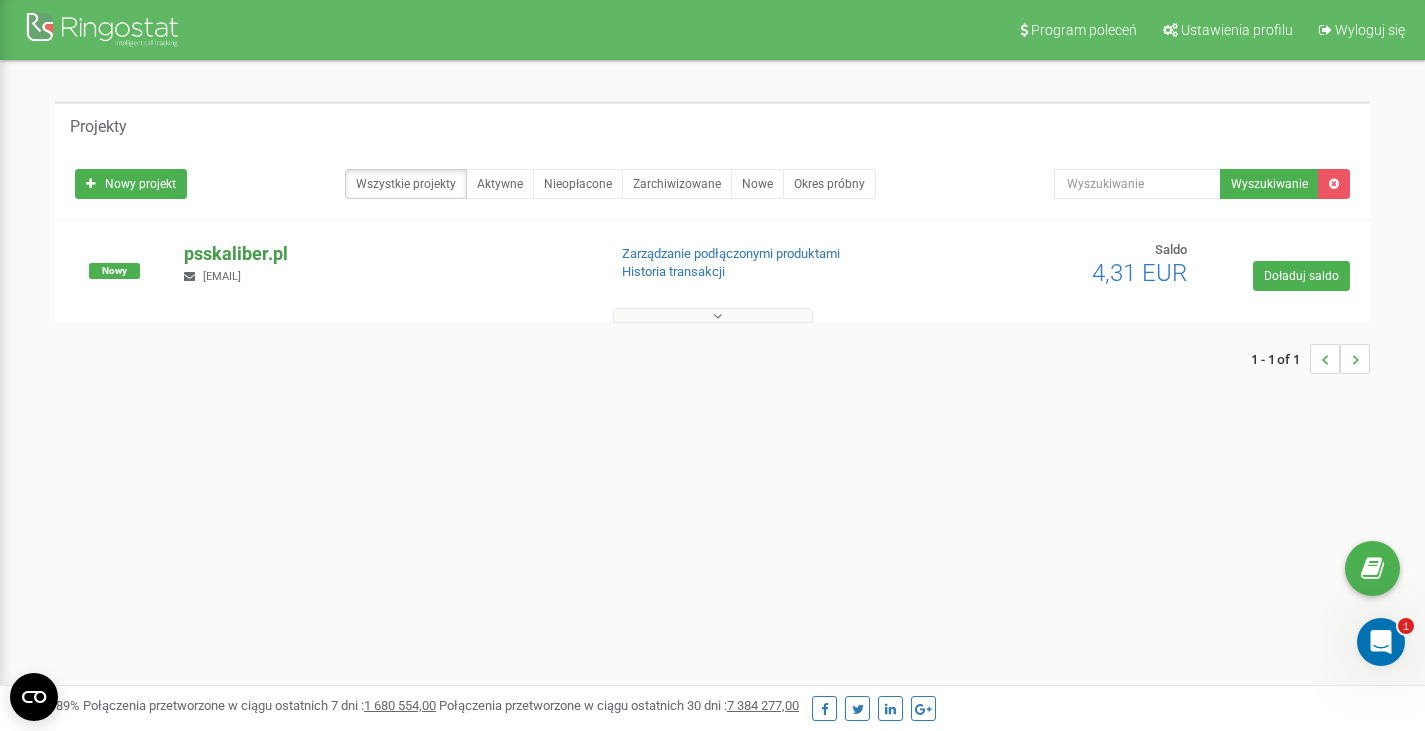 click on "psskaliber.pl" at bounding box center [386, 254] 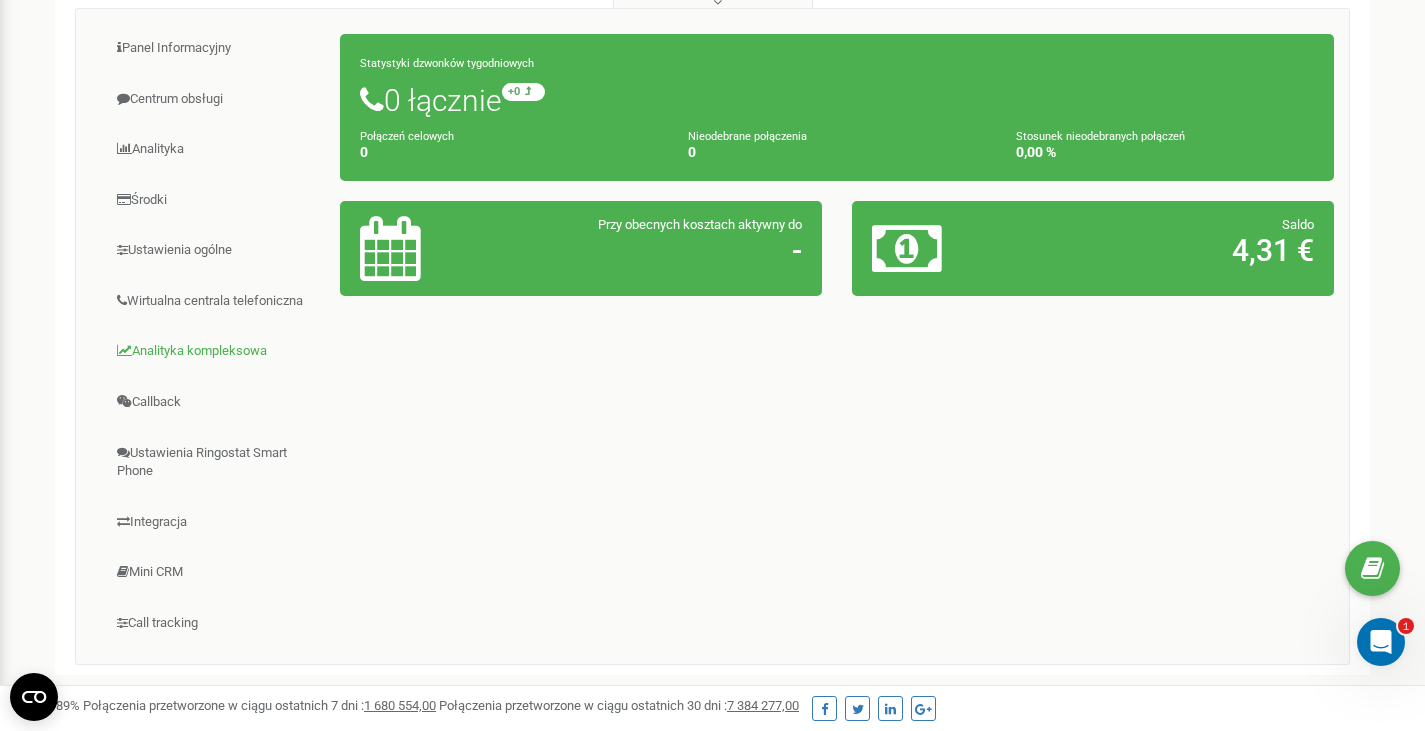 scroll, scrollTop: 313, scrollLeft: 0, axis: vertical 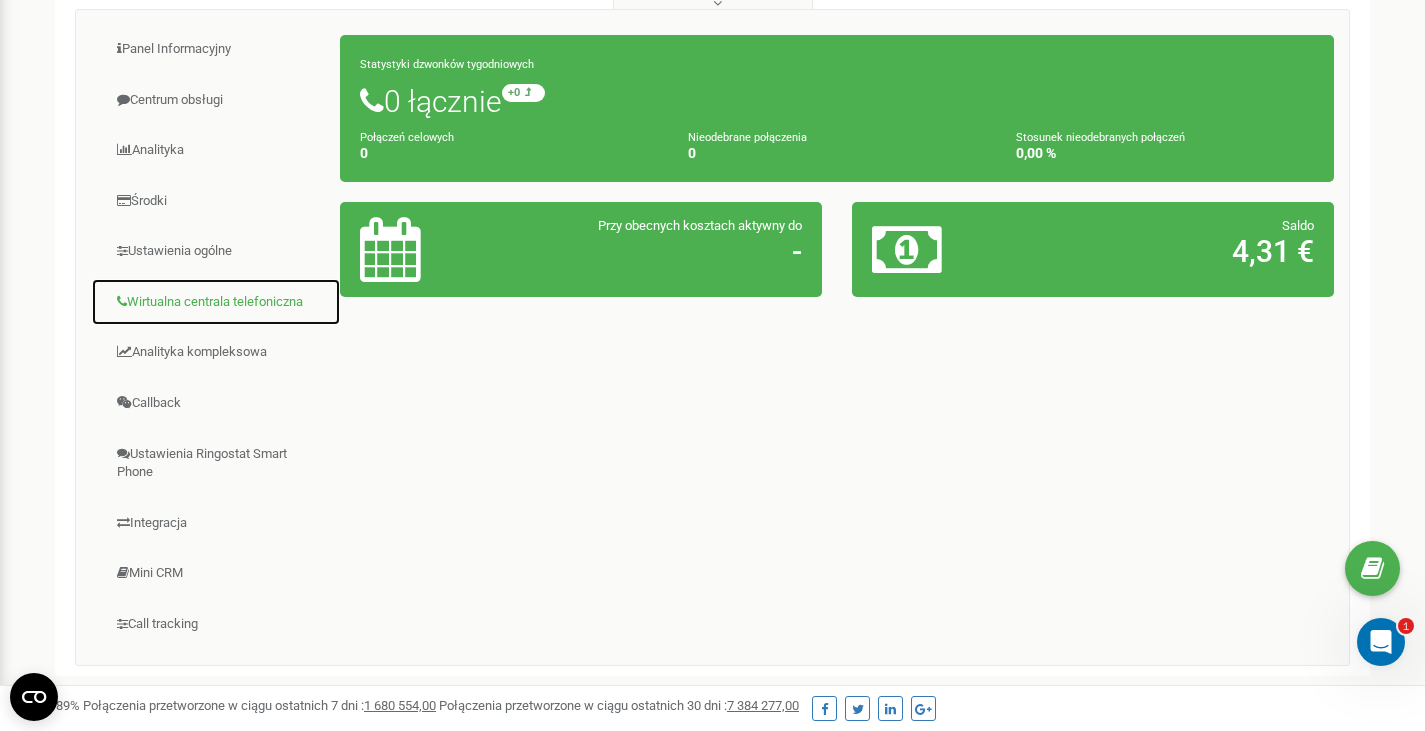 click on "Wirtualna centrala telefoniczna" at bounding box center (216, 302) 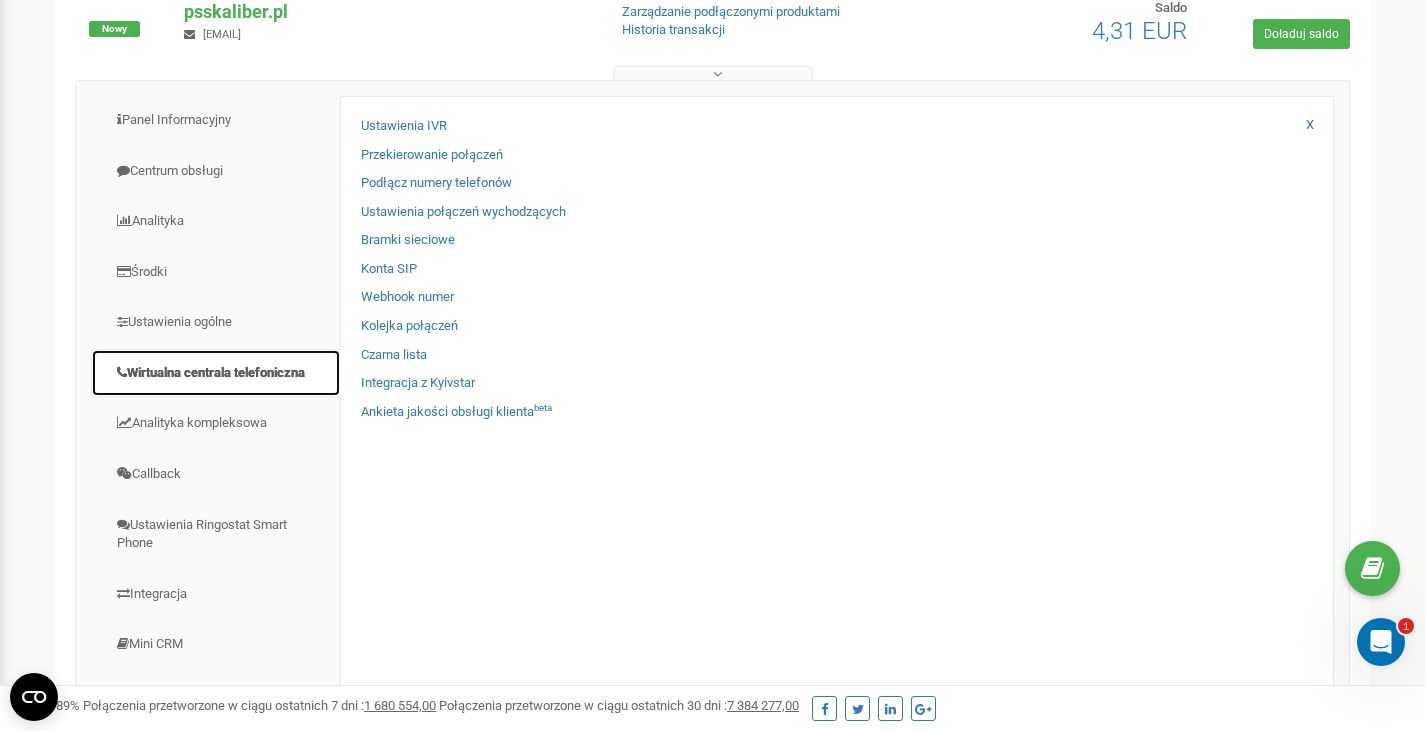 scroll, scrollTop: 241, scrollLeft: 0, axis: vertical 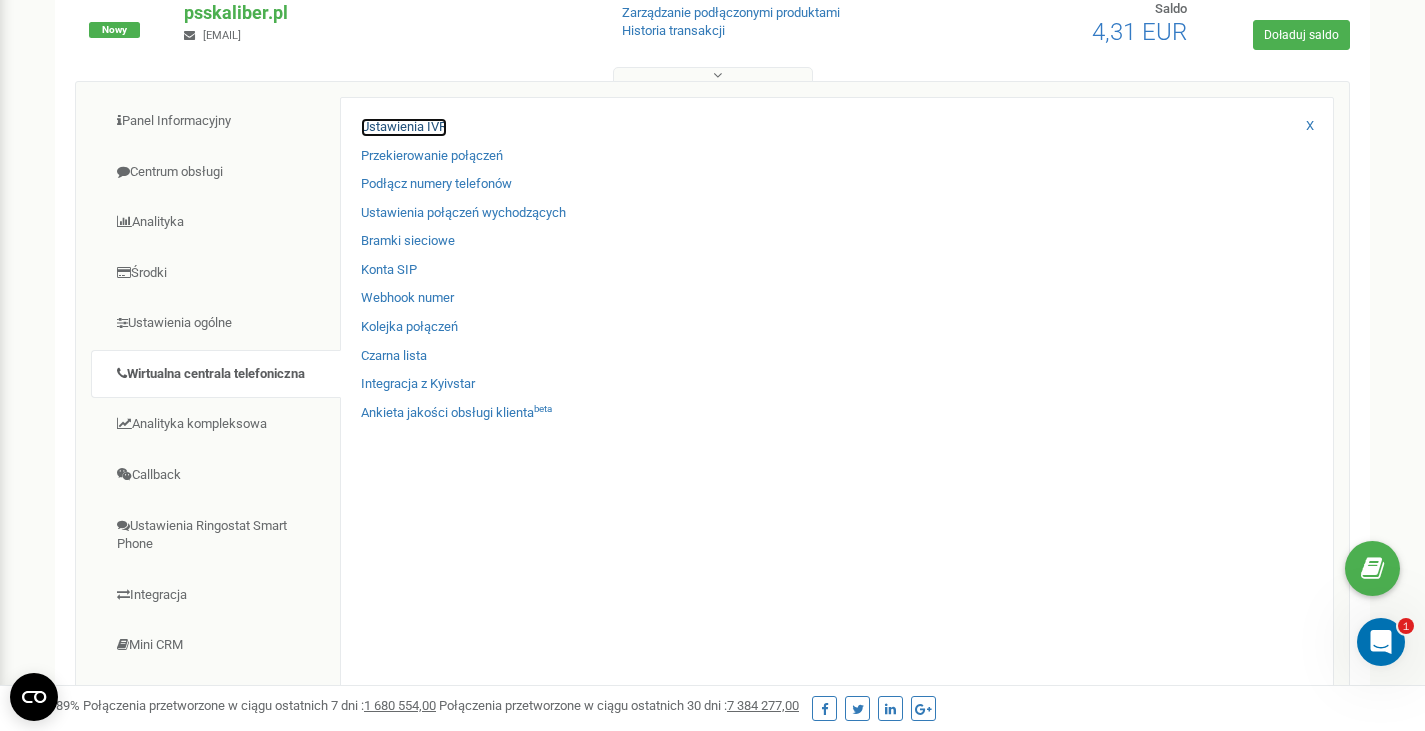 click on "Ustawienia IVR" at bounding box center [404, 127] 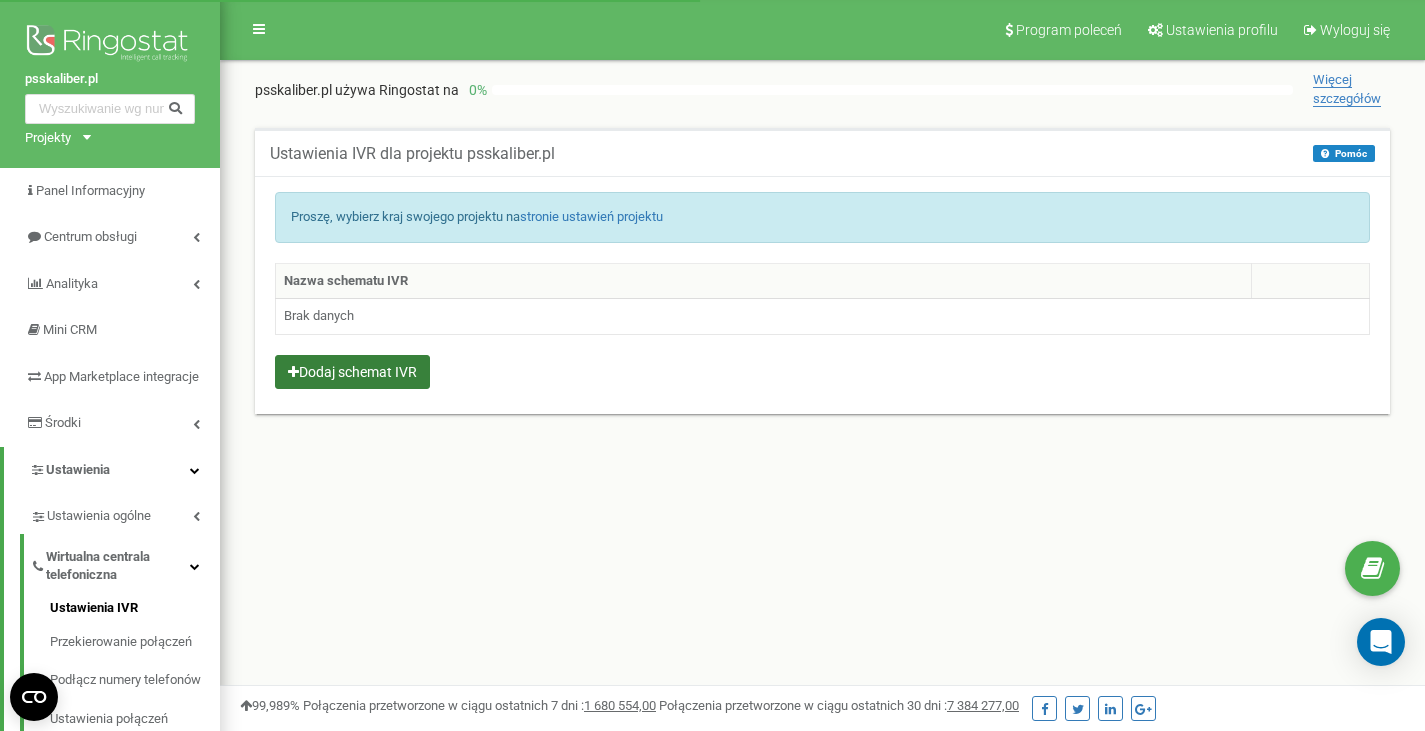 scroll, scrollTop: 0, scrollLeft: 0, axis: both 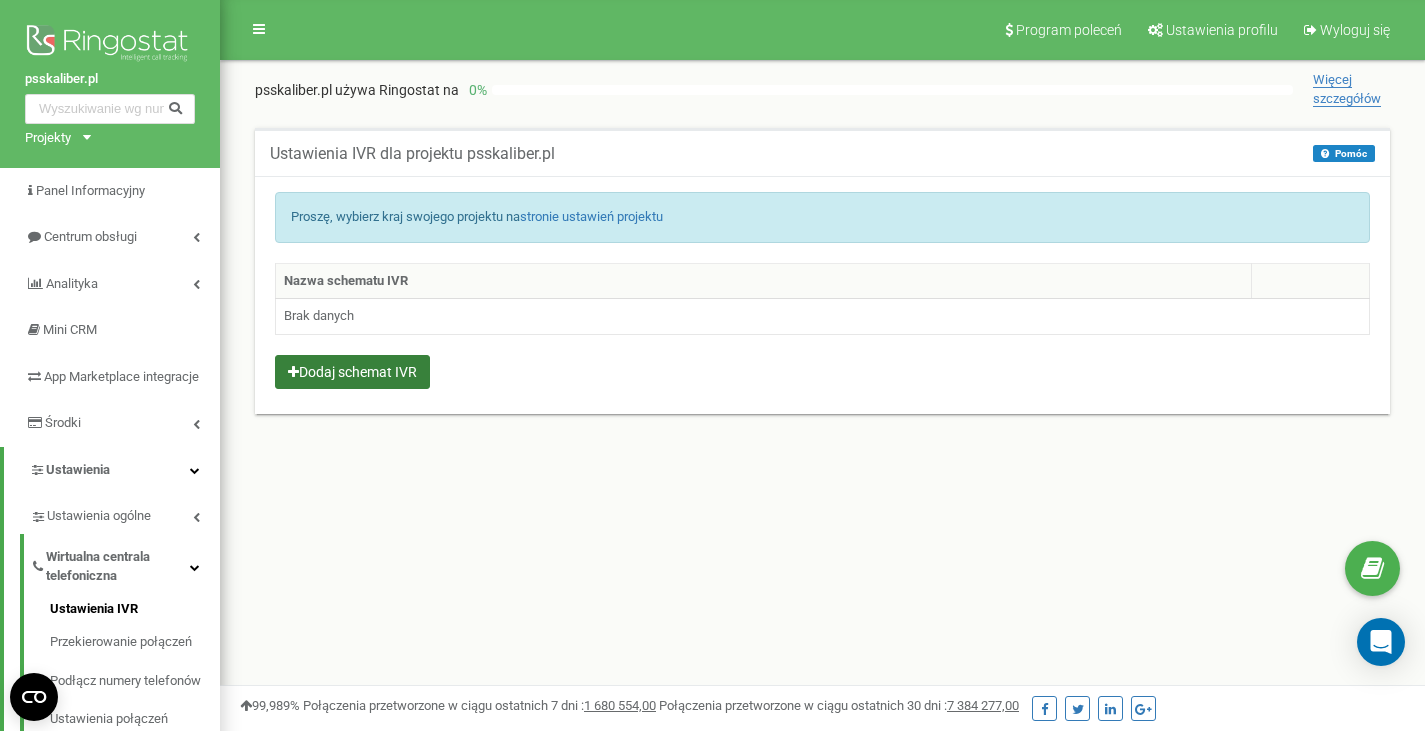 click on "Dodaj schemat IVR" at bounding box center (352, 372) 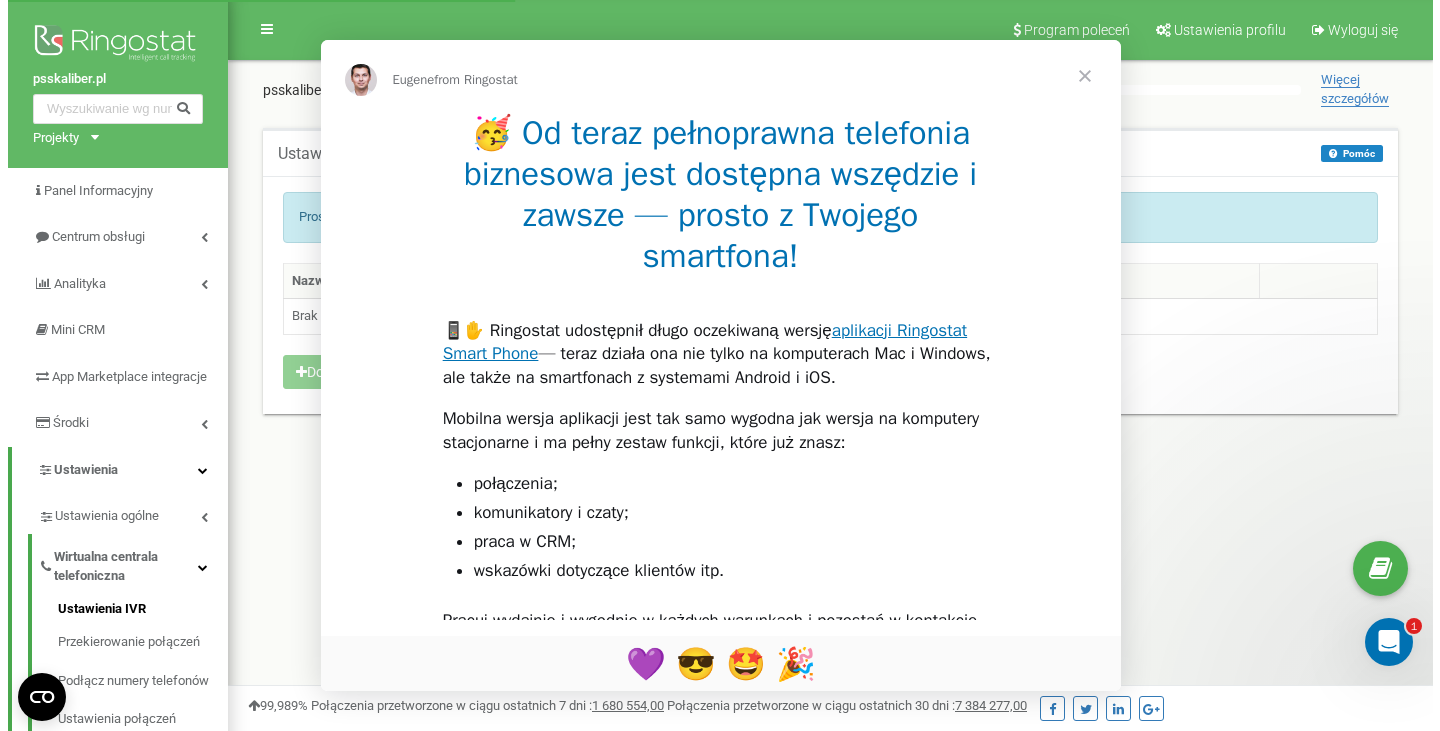 scroll, scrollTop: 0, scrollLeft: 0, axis: both 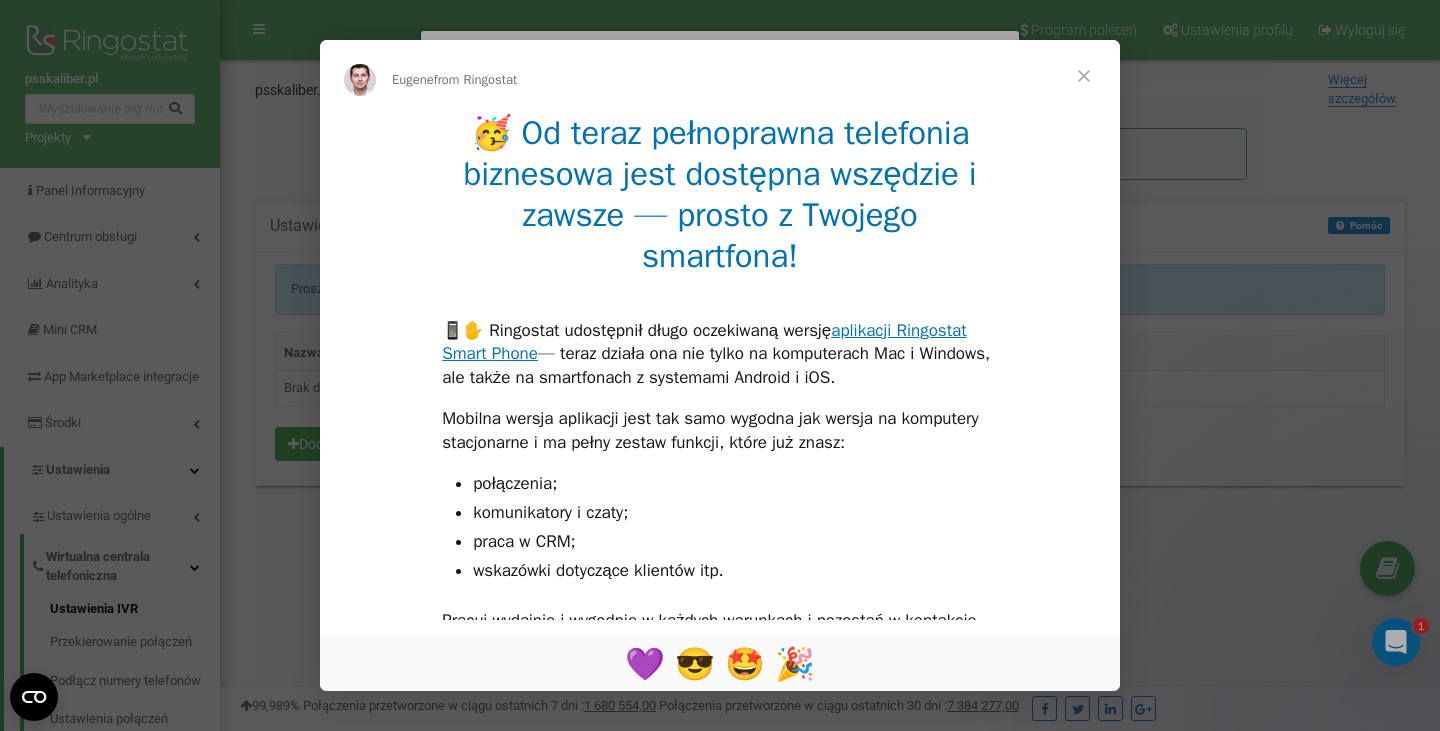 click at bounding box center [1084, 76] 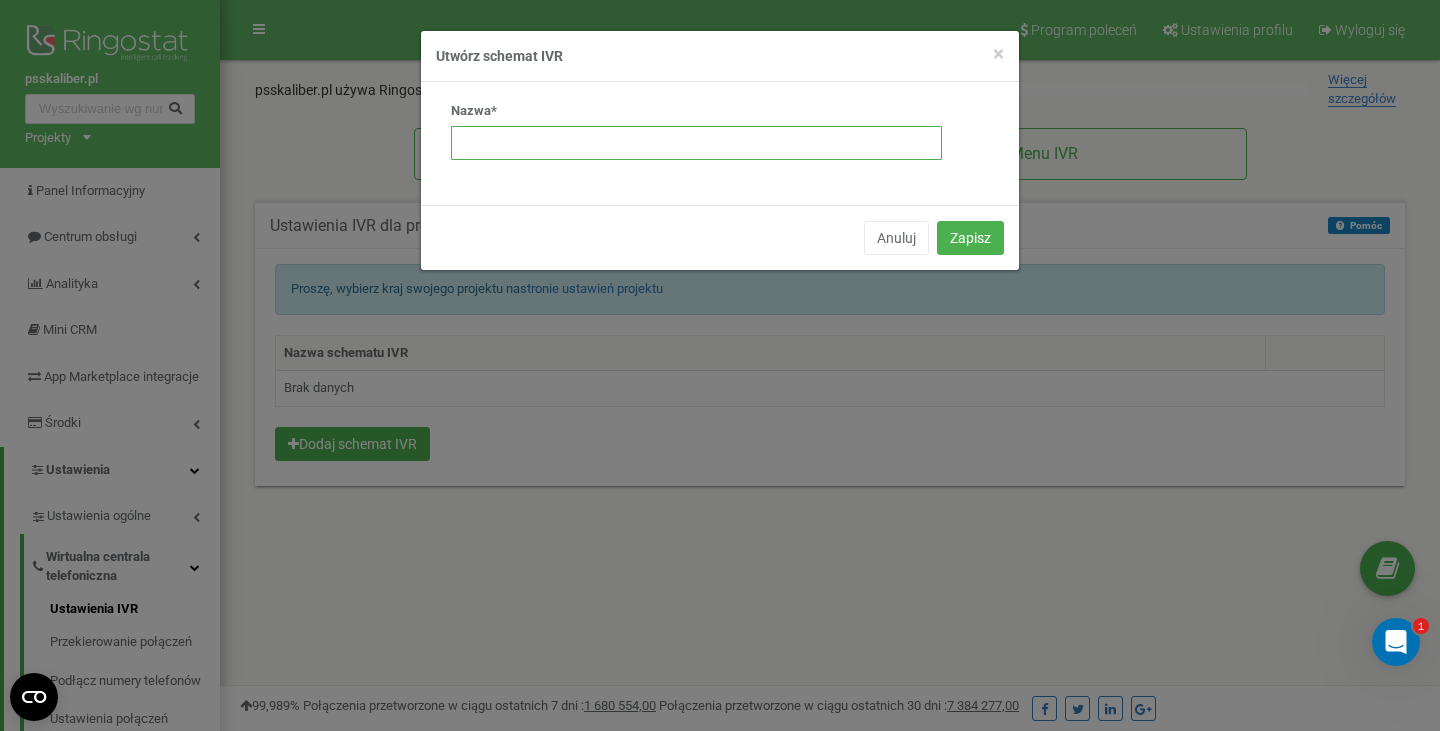 click at bounding box center (696, 143) 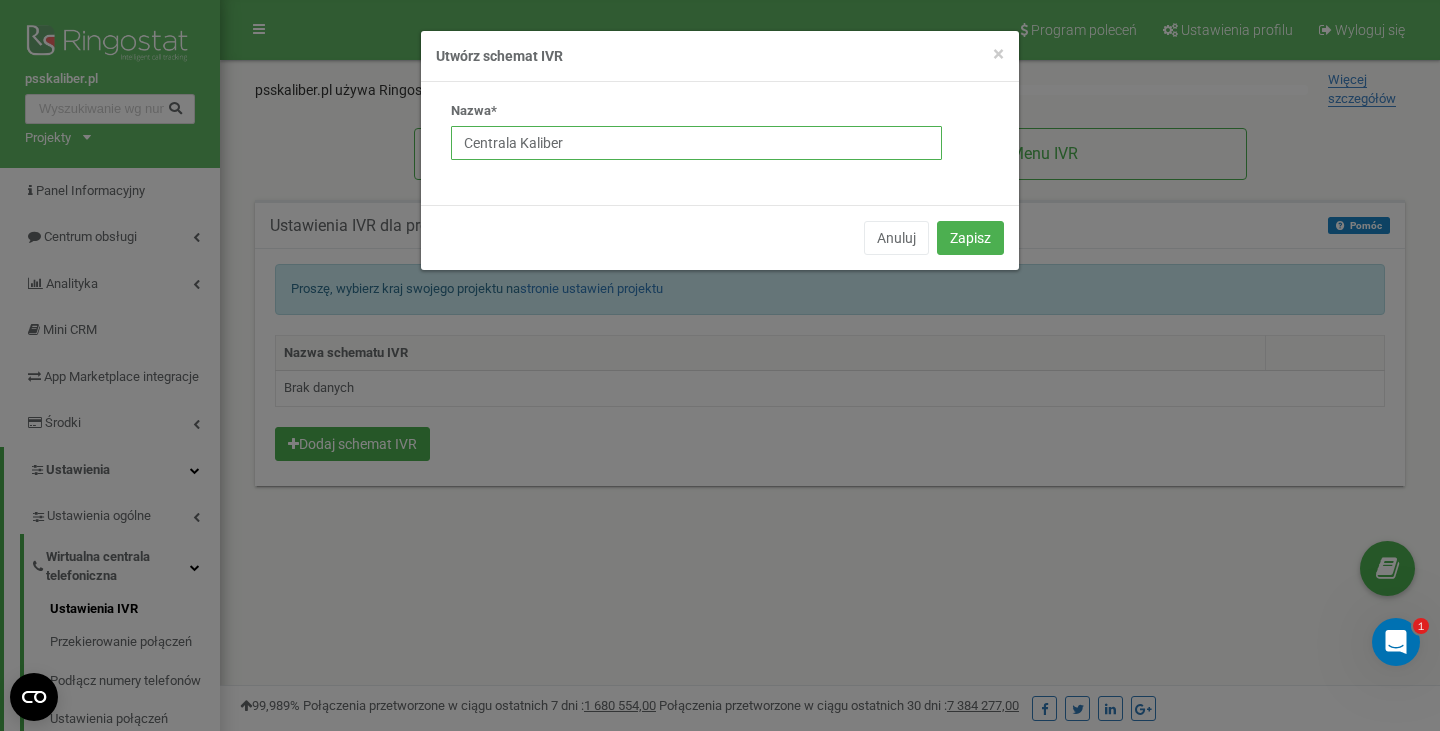 type on "Centrala Kaliber" 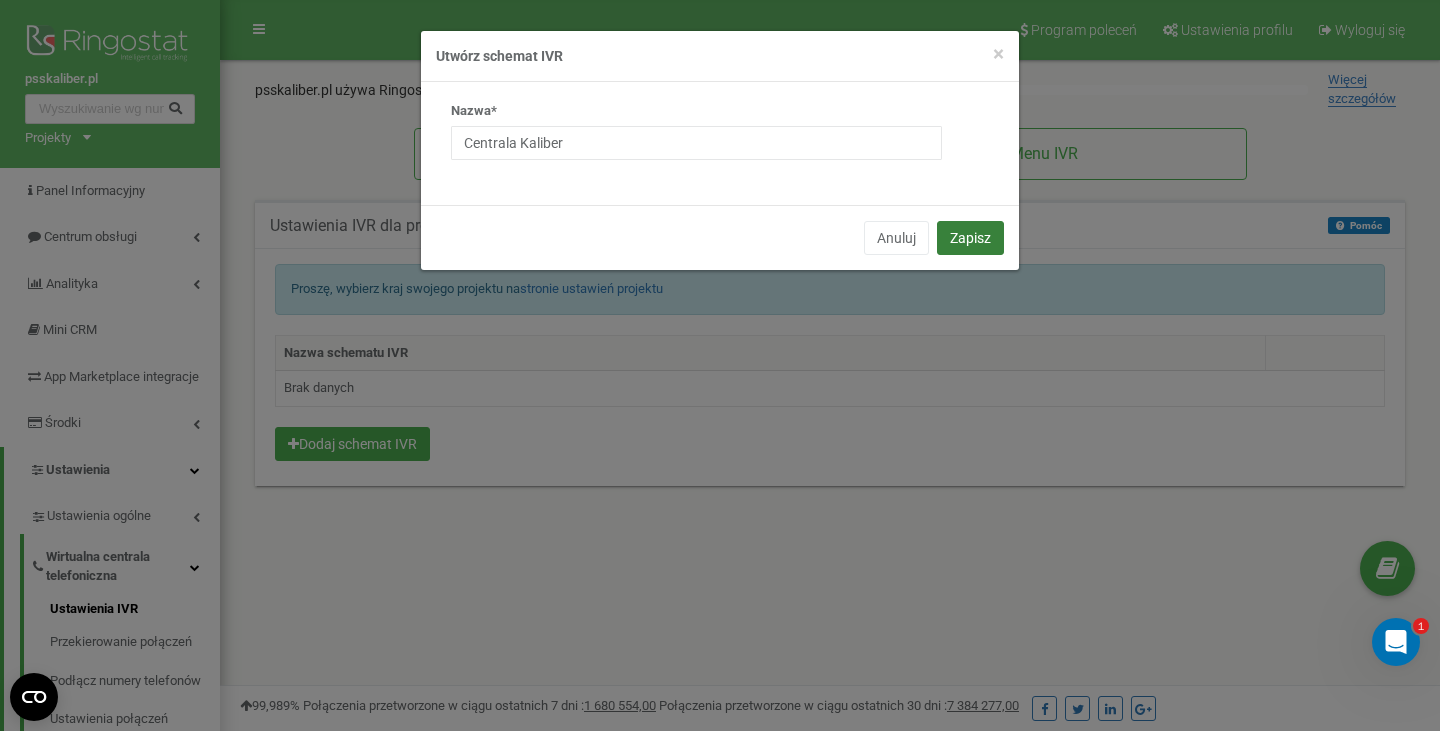 click on "Zapisz" at bounding box center [970, 238] 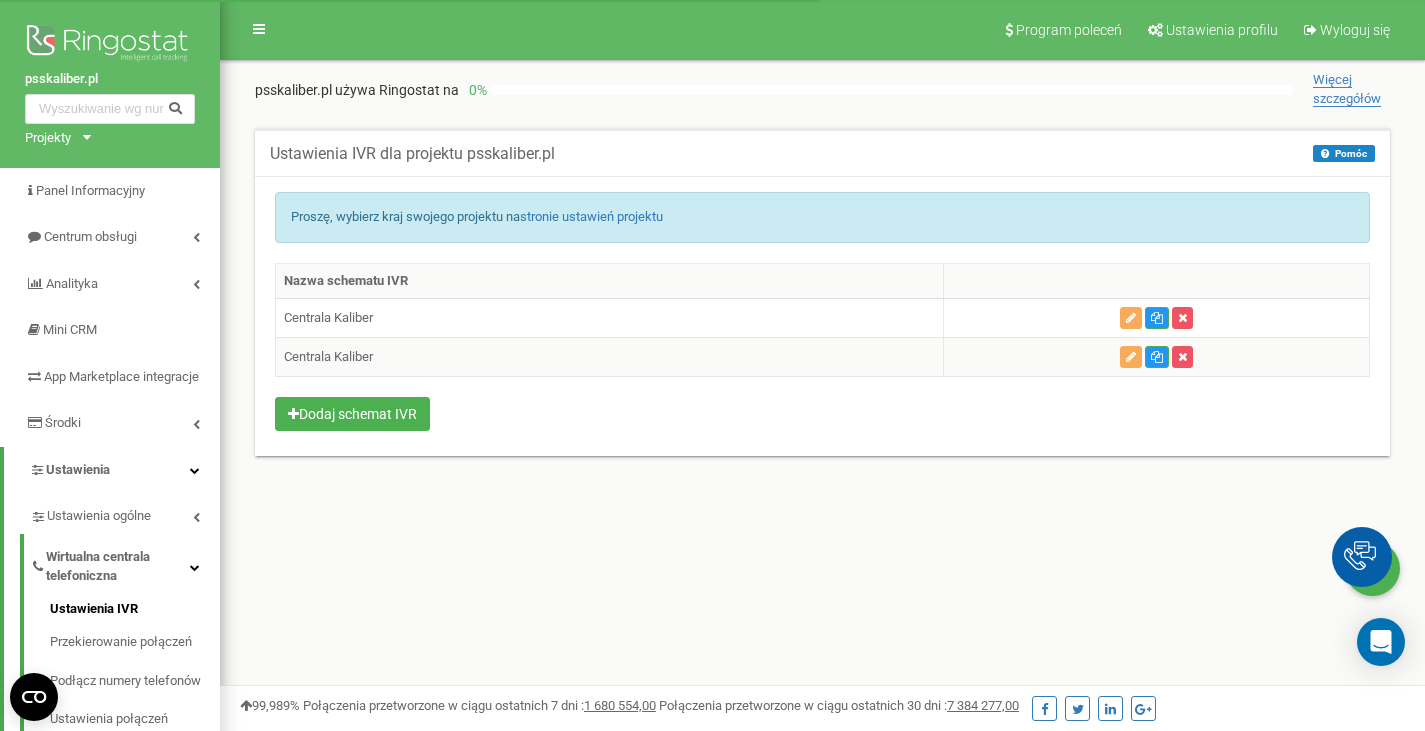 scroll, scrollTop: 0, scrollLeft: 0, axis: both 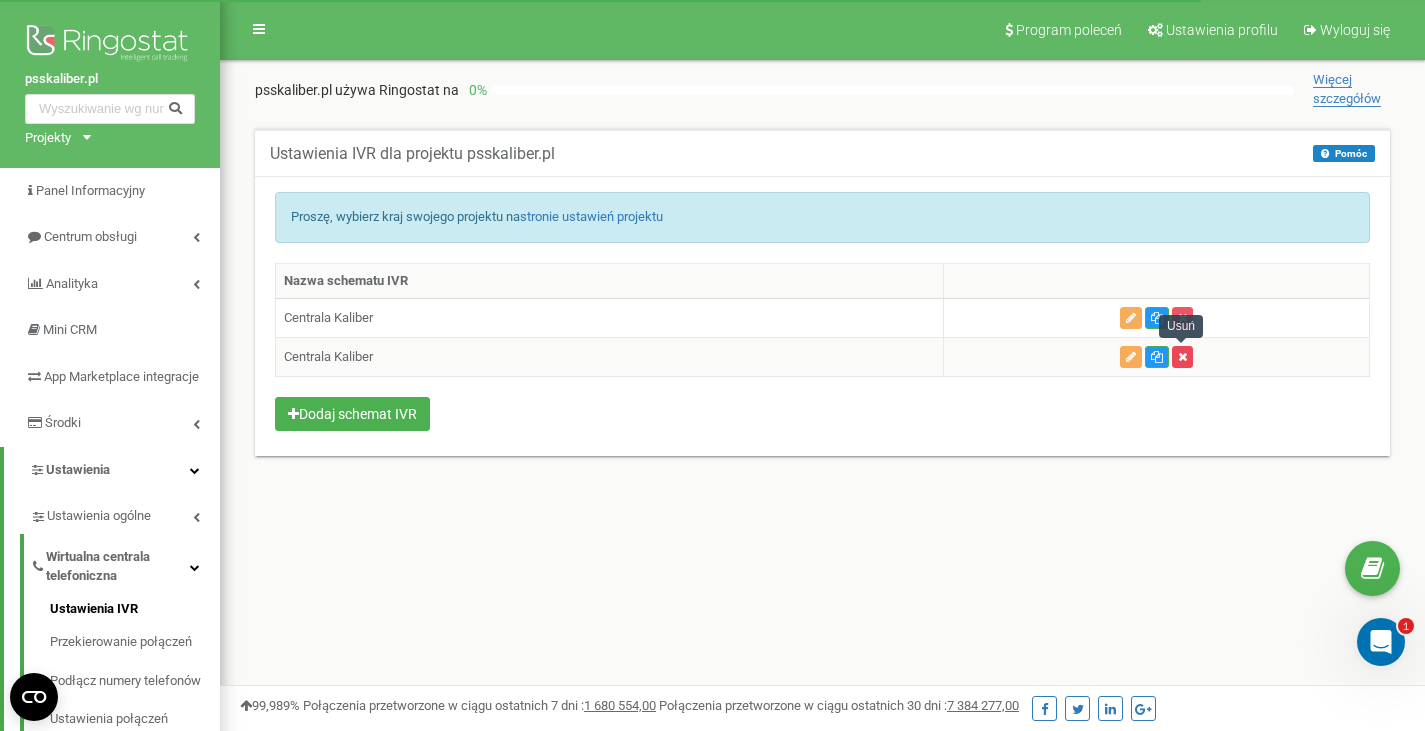 click at bounding box center (1182, 357) 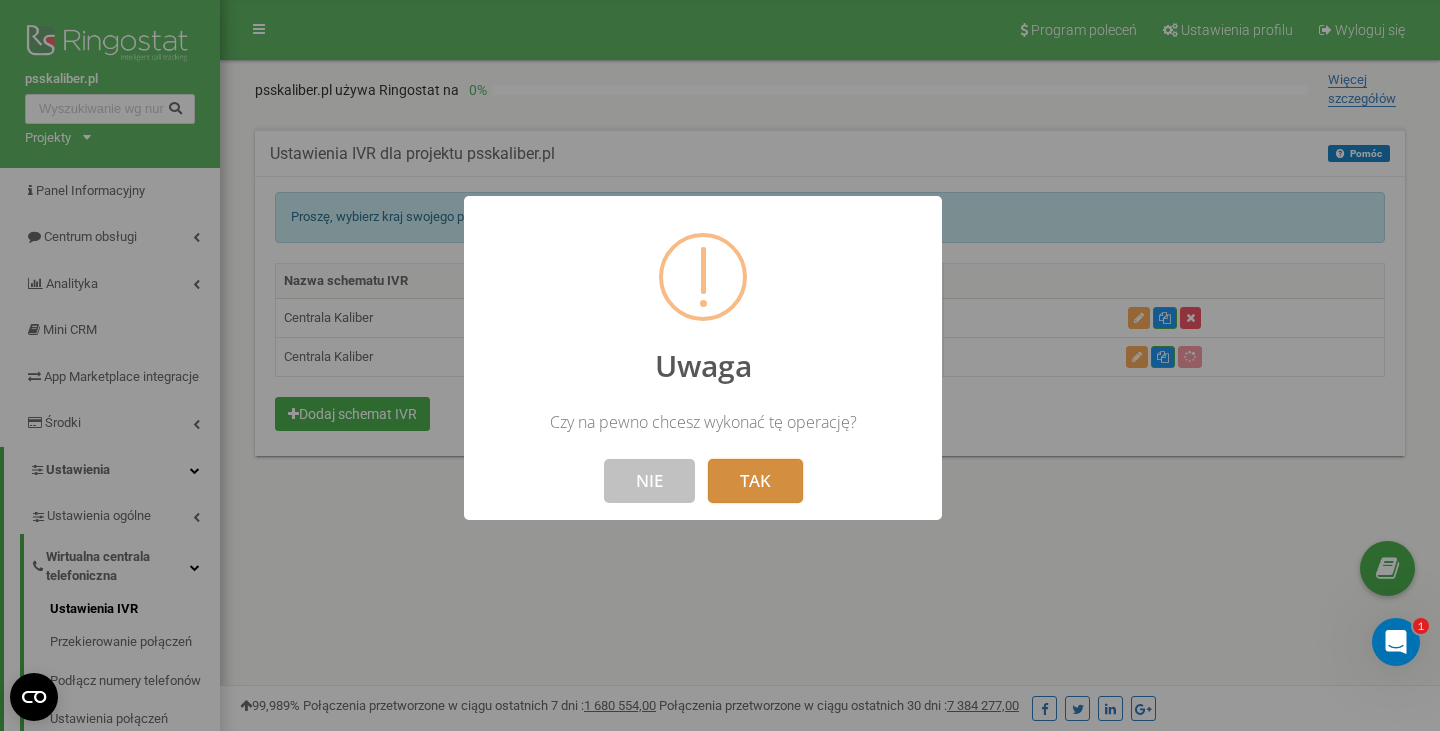 click on "TAK" at bounding box center (755, 481) 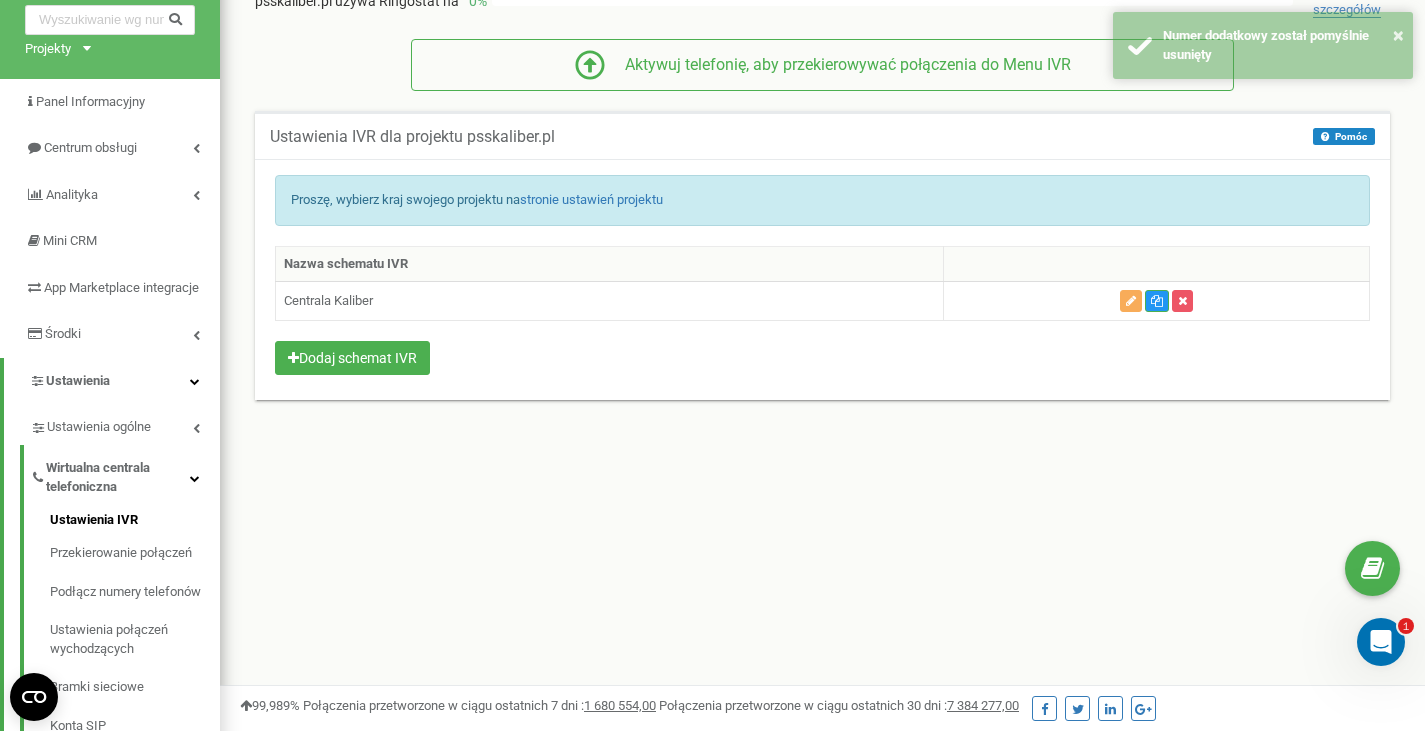 scroll, scrollTop: 88, scrollLeft: 0, axis: vertical 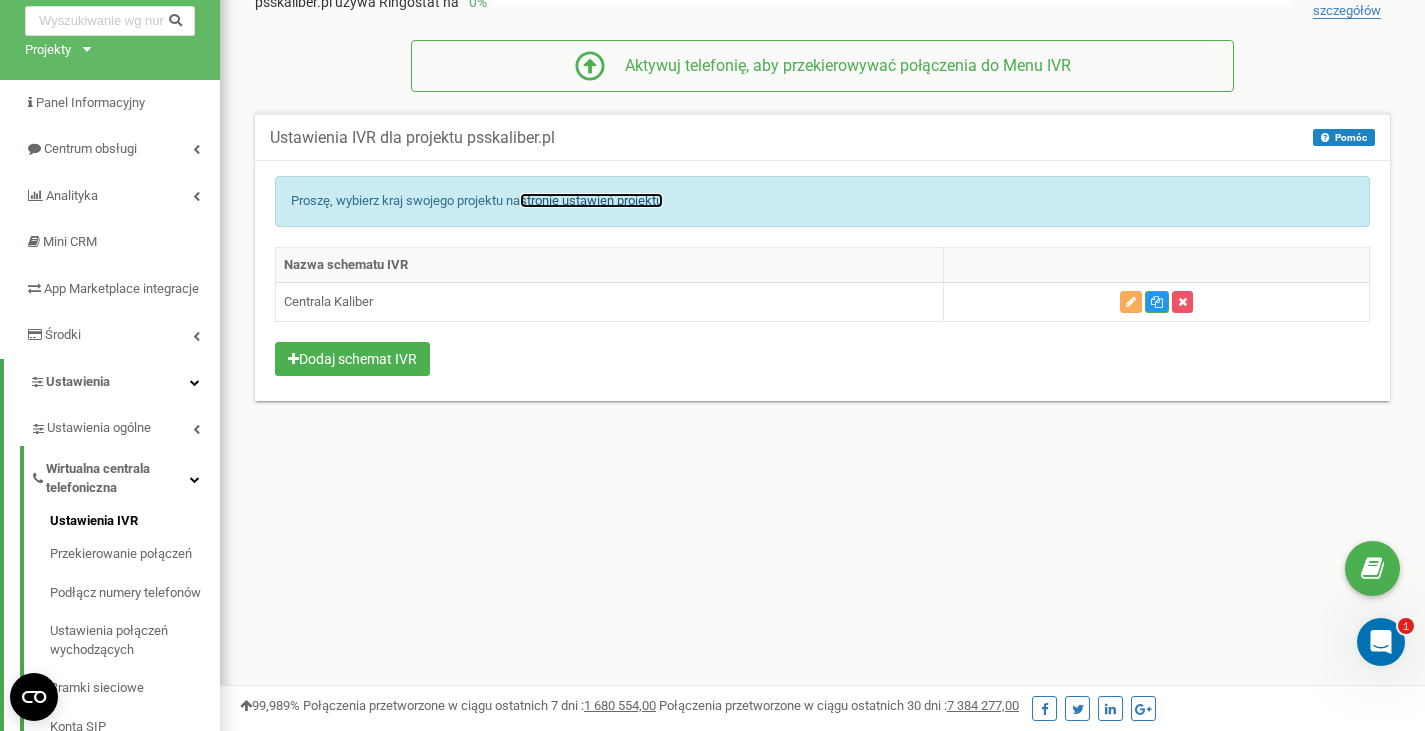 click on "stronie ustawień projektu" at bounding box center (591, 200) 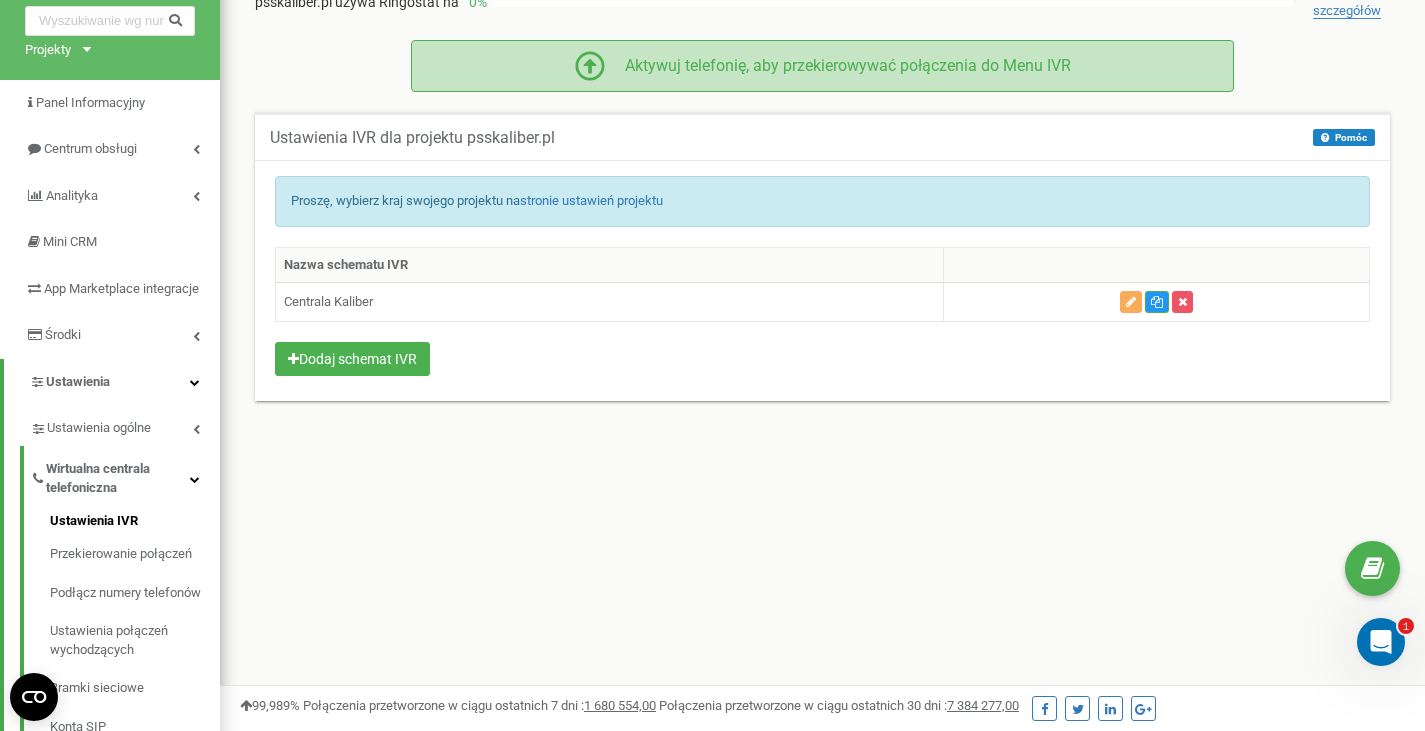 click on "Aktywuj telefonię, aby przekierowywać połączenia do Menu IVR" at bounding box center (838, 66) 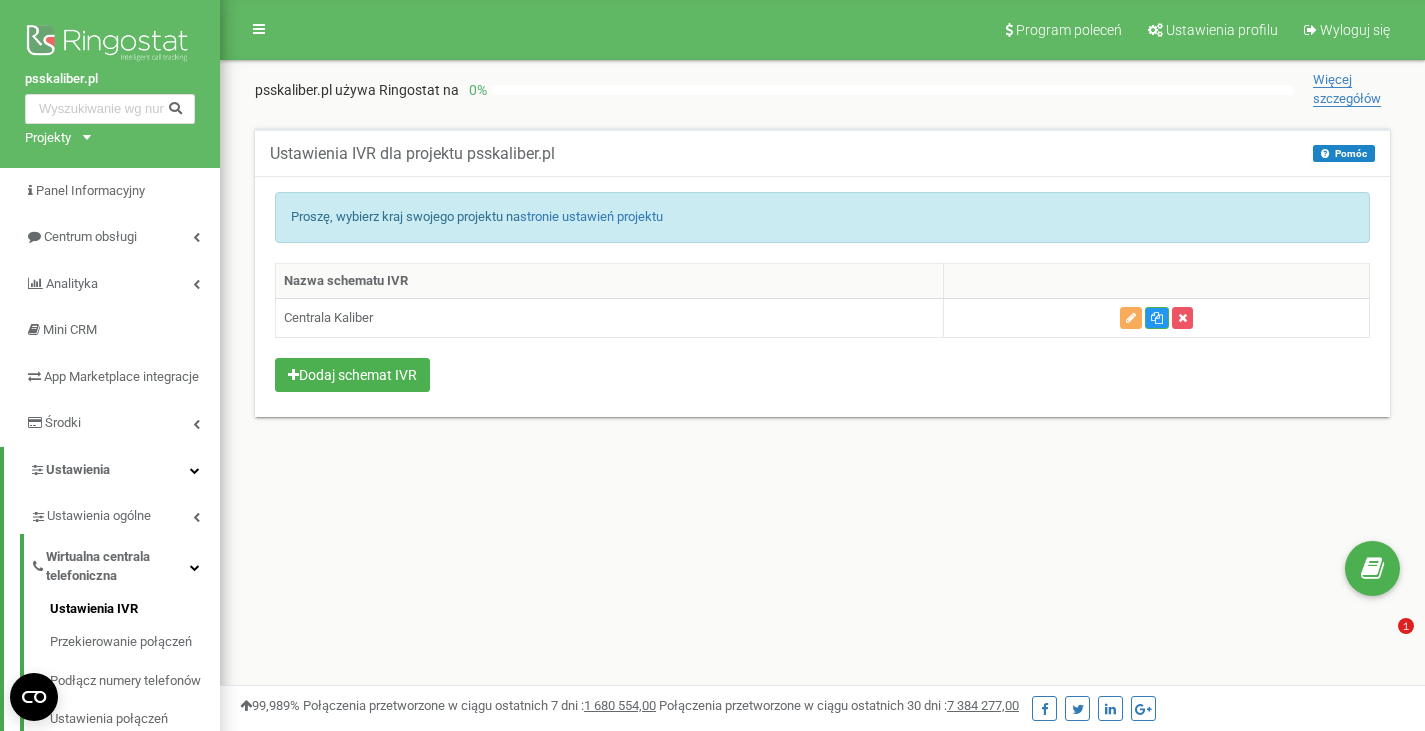 scroll, scrollTop: 0, scrollLeft: 0, axis: both 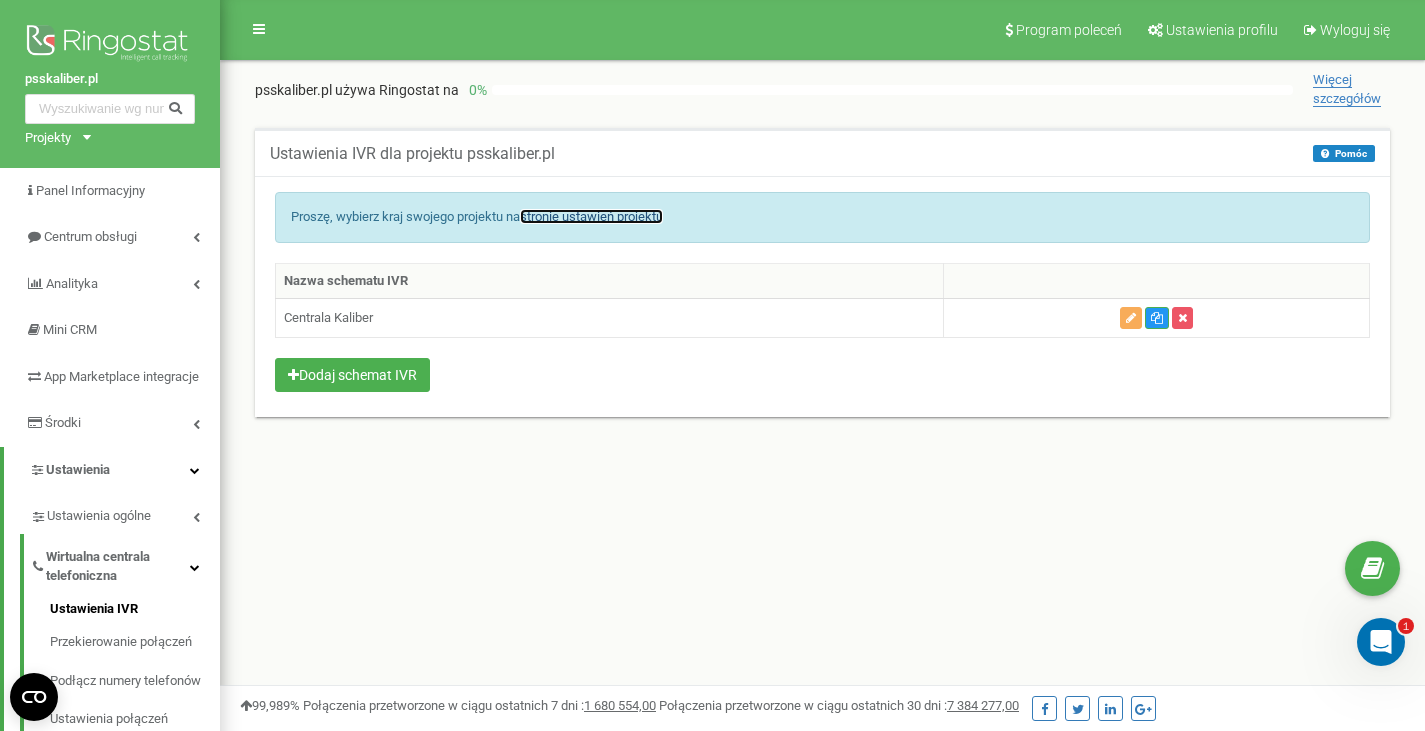 click on "stronie ustawień projektu" at bounding box center [591, 216] 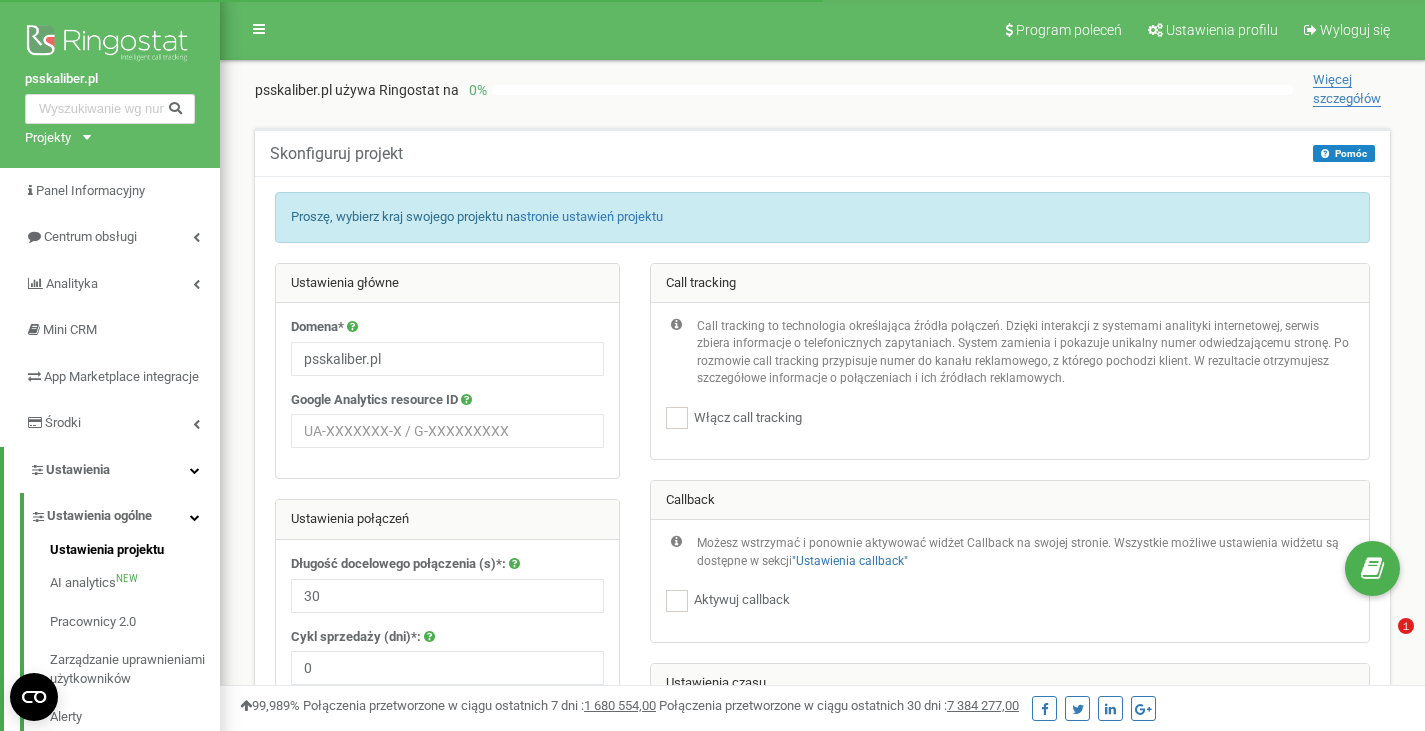 scroll, scrollTop: 0, scrollLeft: 0, axis: both 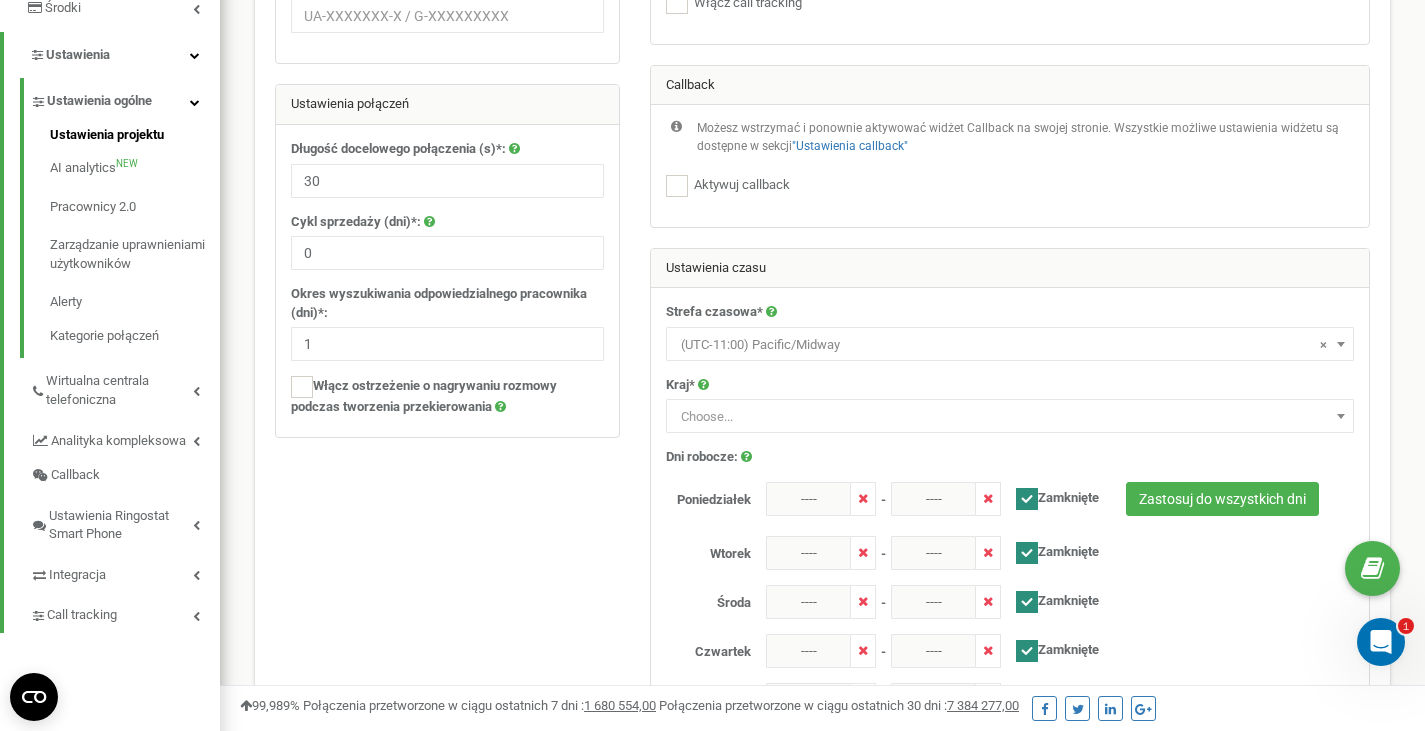 click on "× (UTC-11:00) Pacific/Midway" at bounding box center (1010, 345) 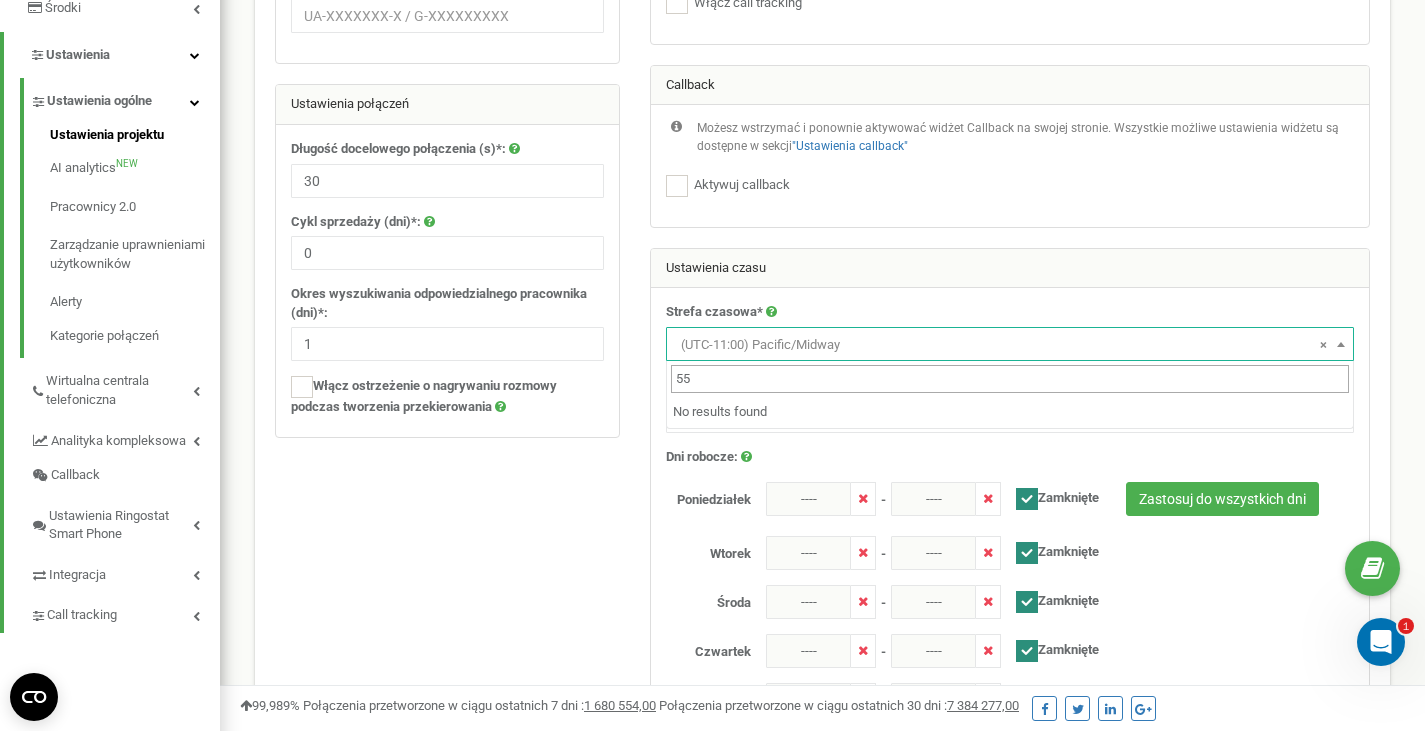 type on "5" 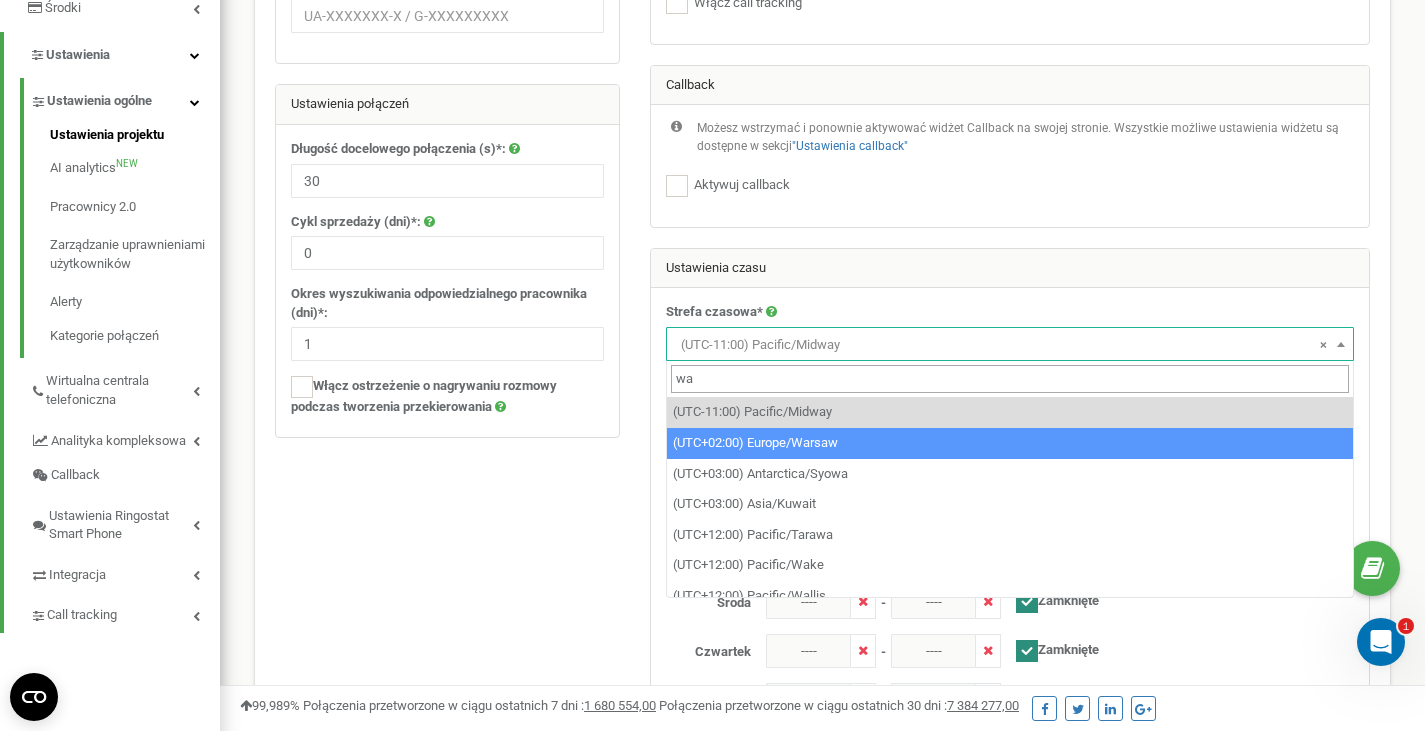 type on "wa" 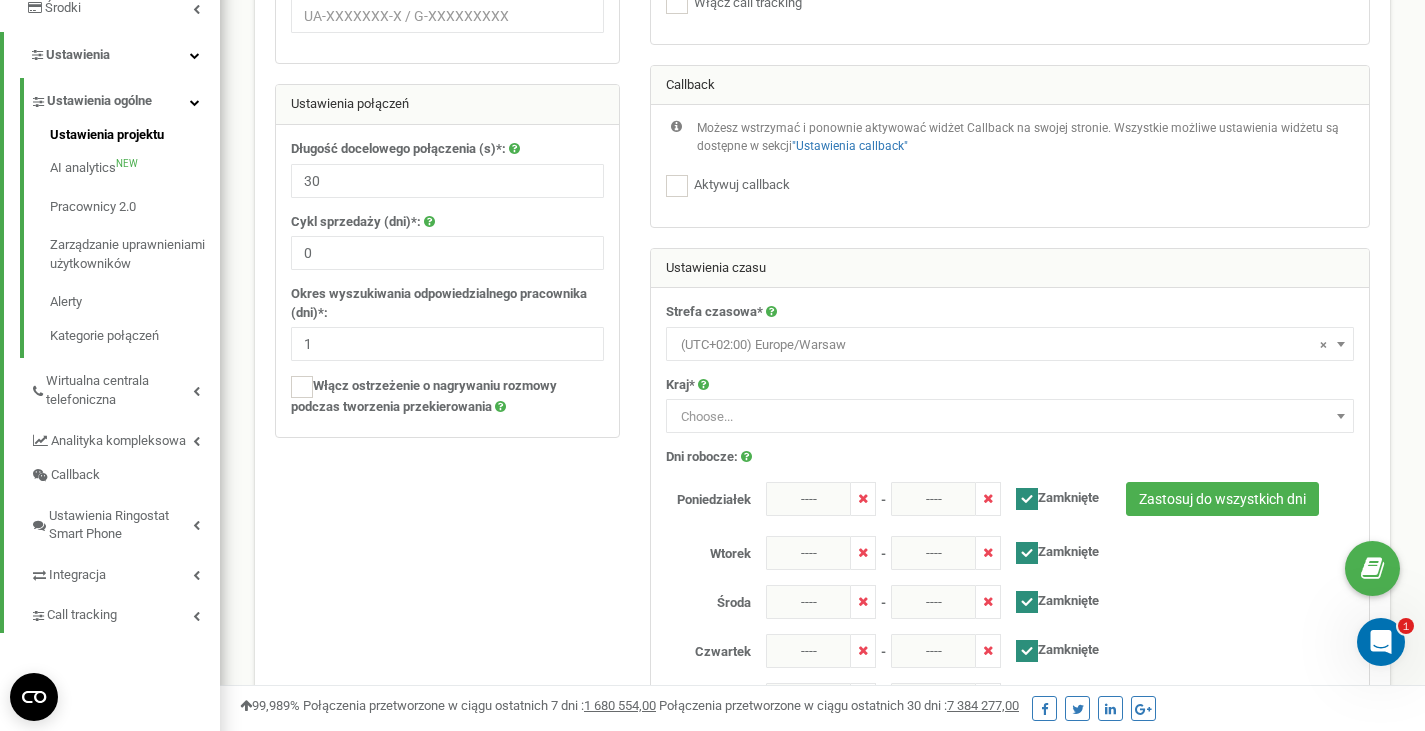 click on "Aktywuj callback" at bounding box center (1010, 186) 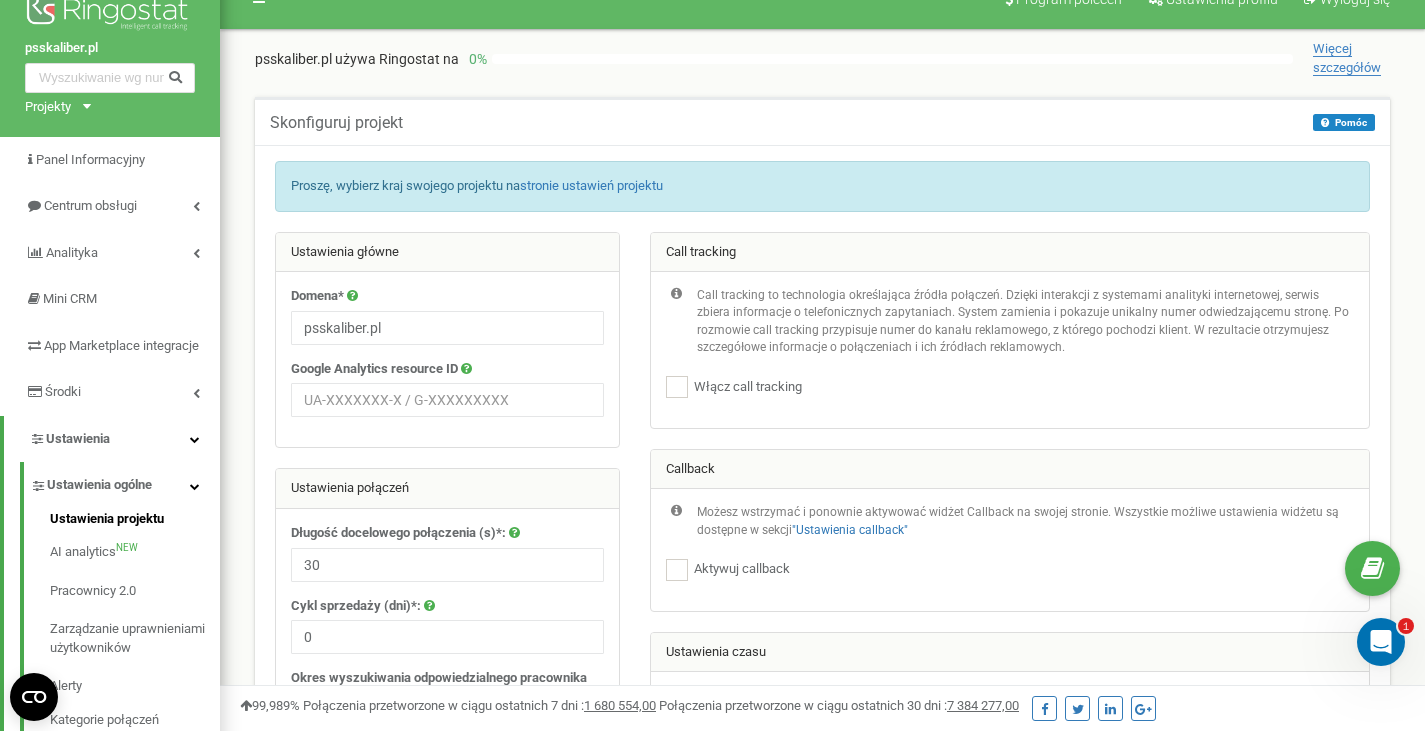 scroll, scrollTop: 30, scrollLeft: 0, axis: vertical 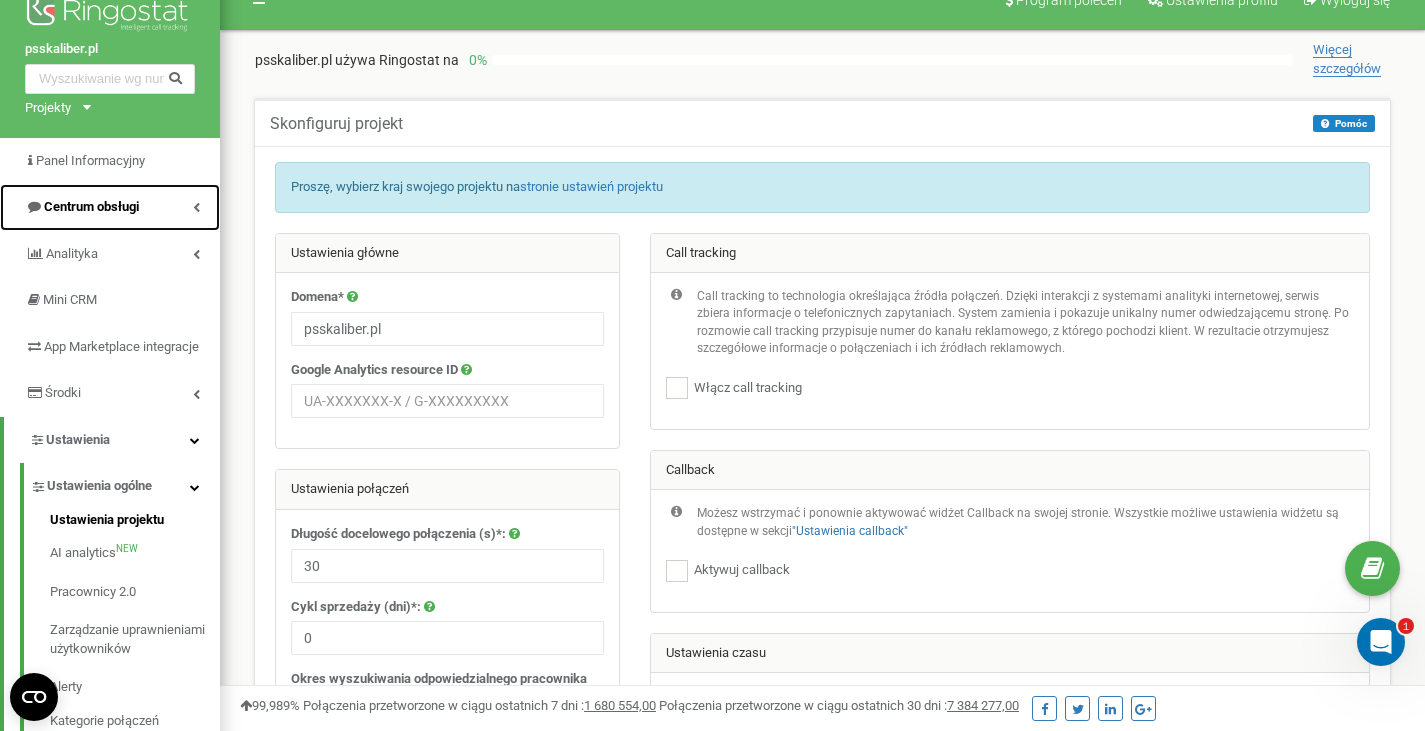 click on "Centrum obsługi" at bounding box center (110, 207) 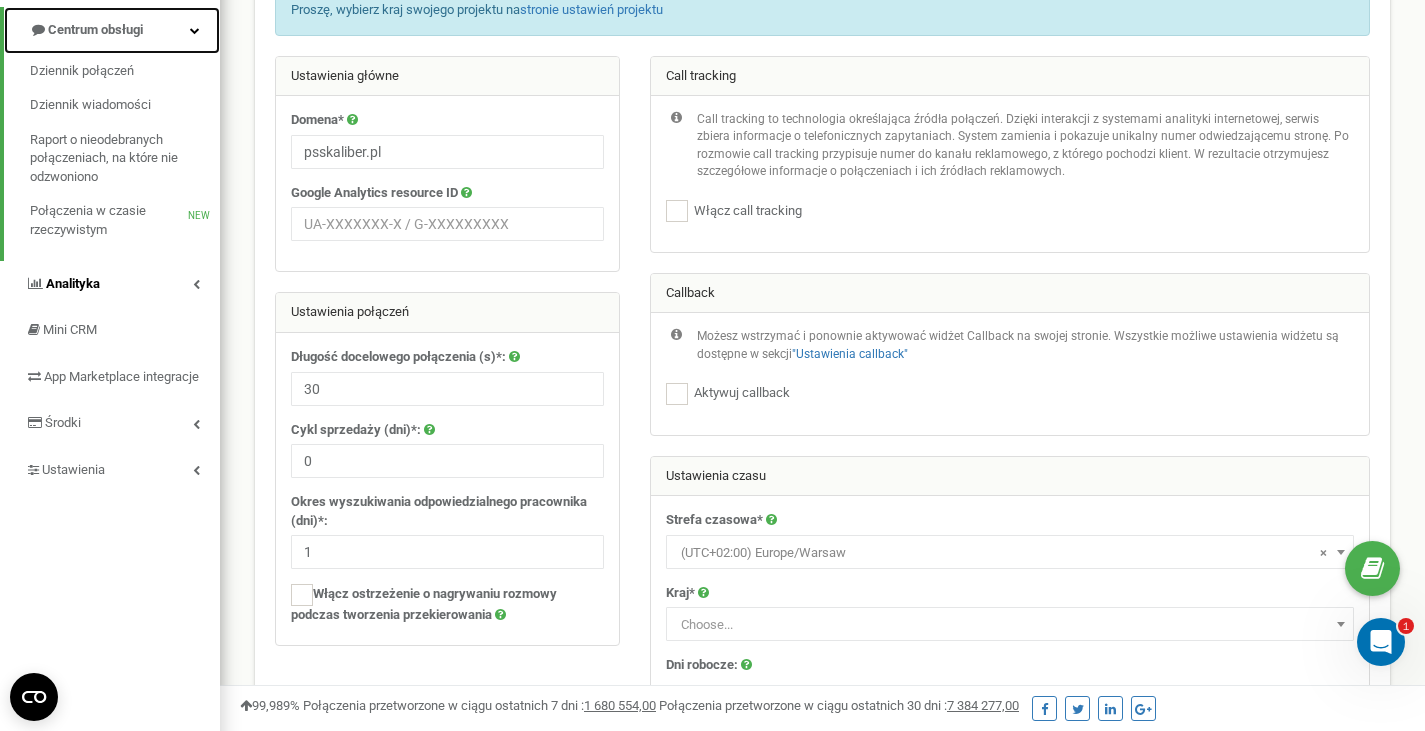 scroll, scrollTop: 208, scrollLeft: 0, axis: vertical 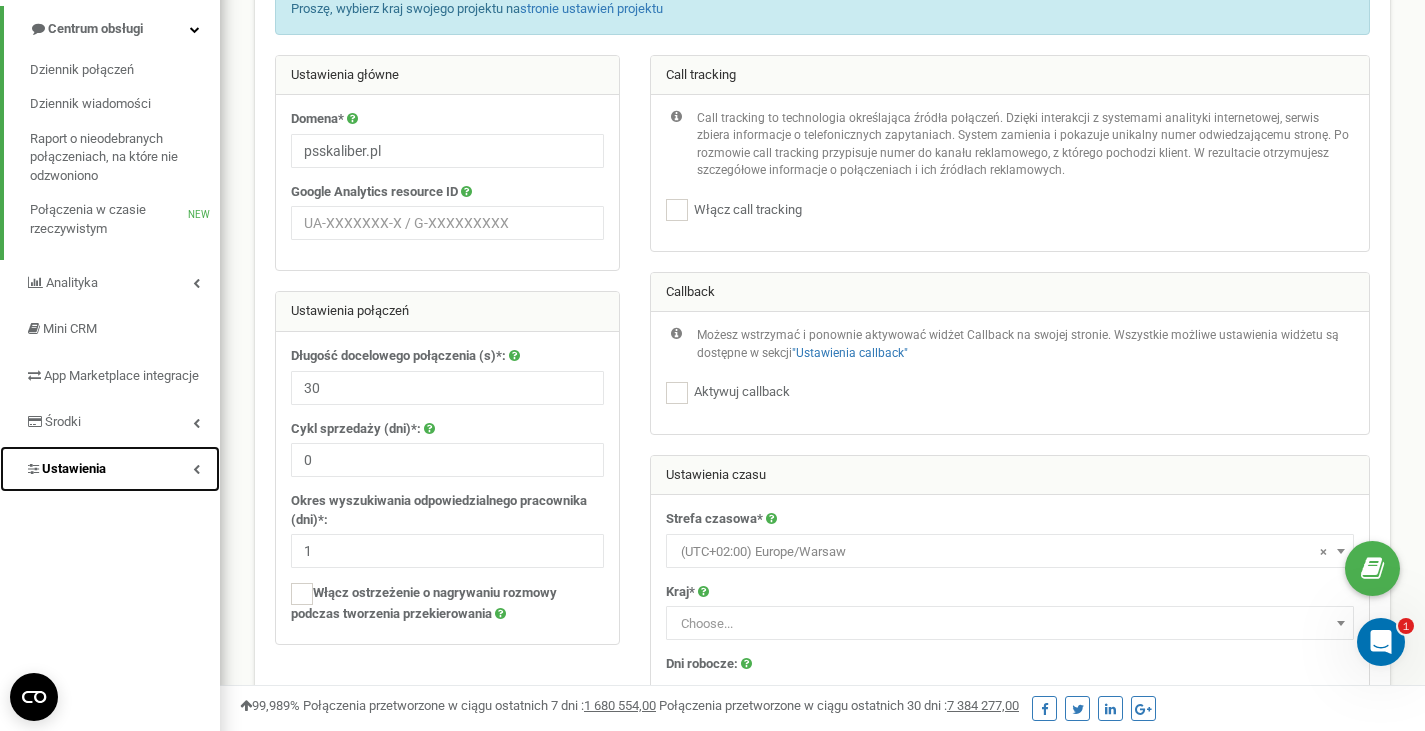 click on "Ustawienia" at bounding box center [110, 469] 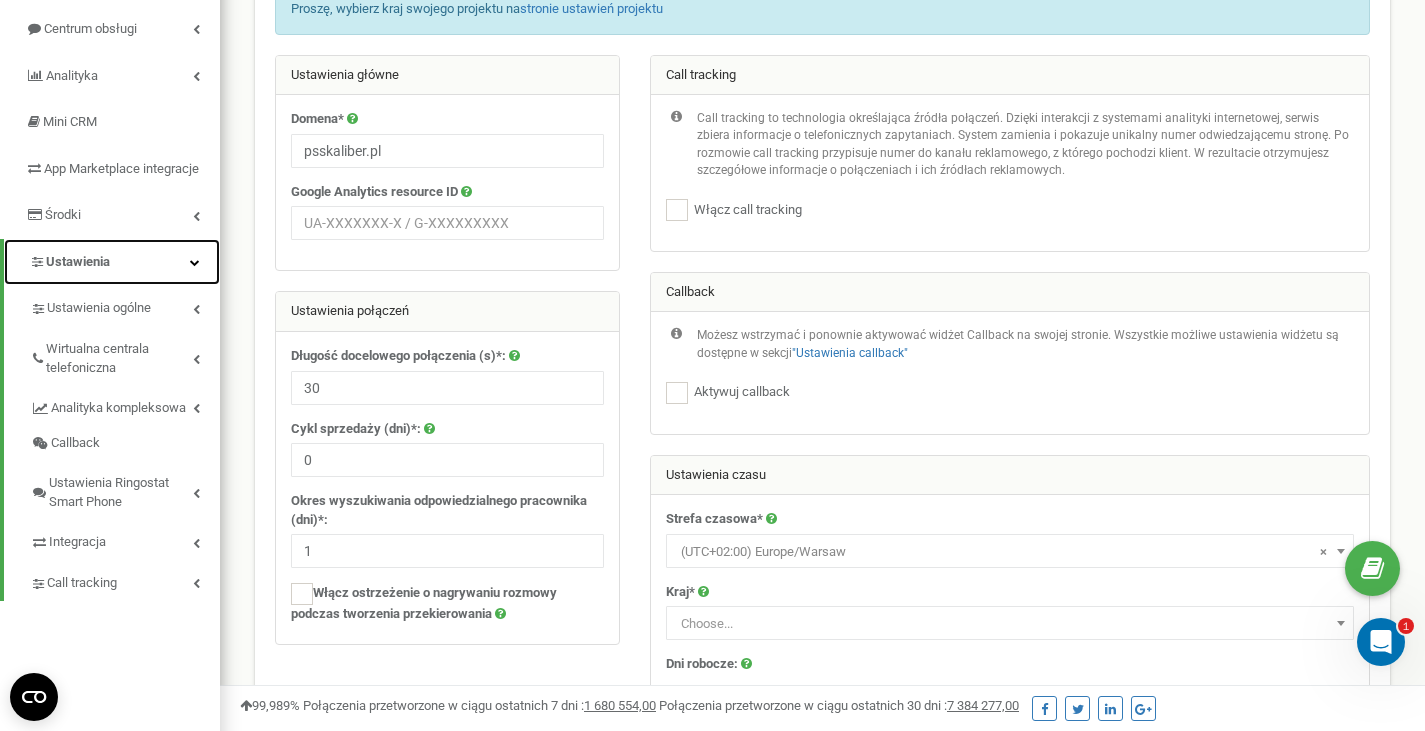 scroll, scrollTop: 169, scrollLeft: 0, axis: vertical 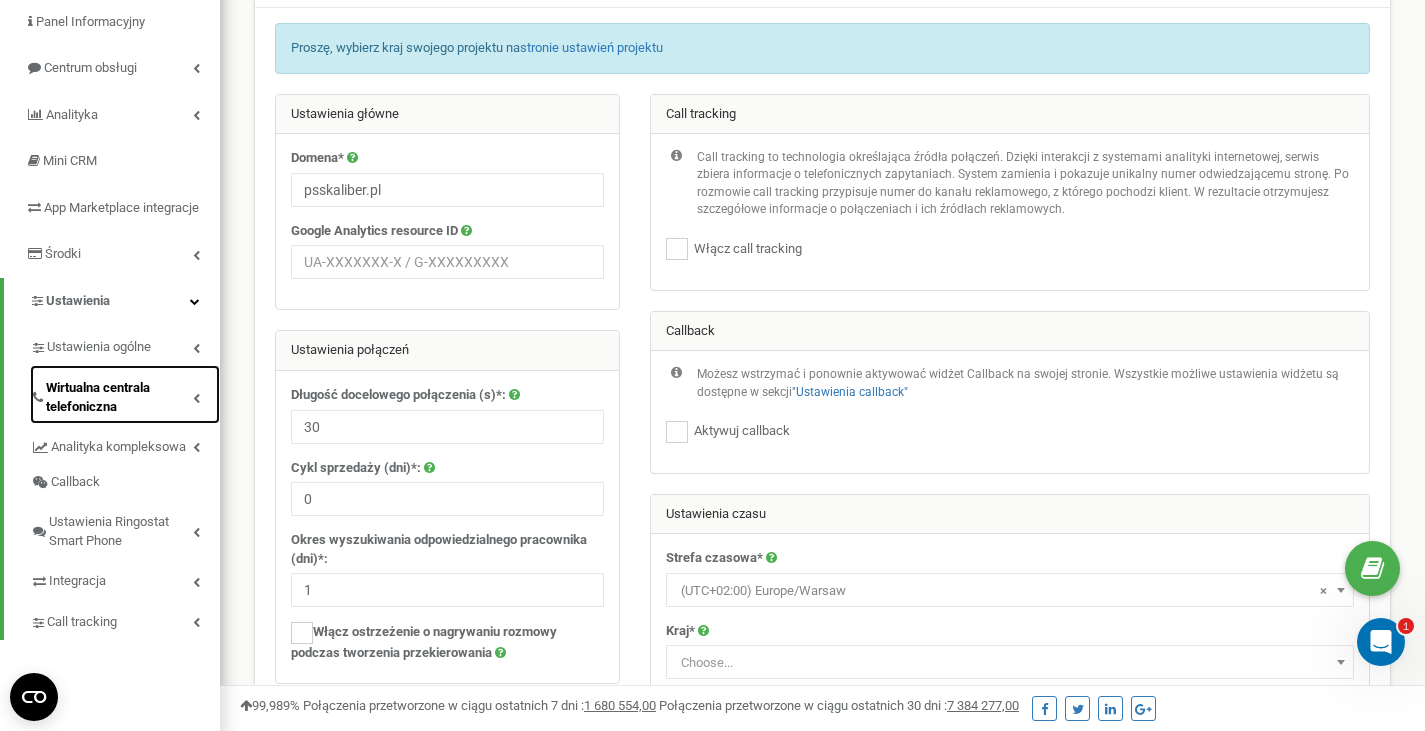 click on "Wirtualna centrala telefoniczna" at bounding box center [125, 394] 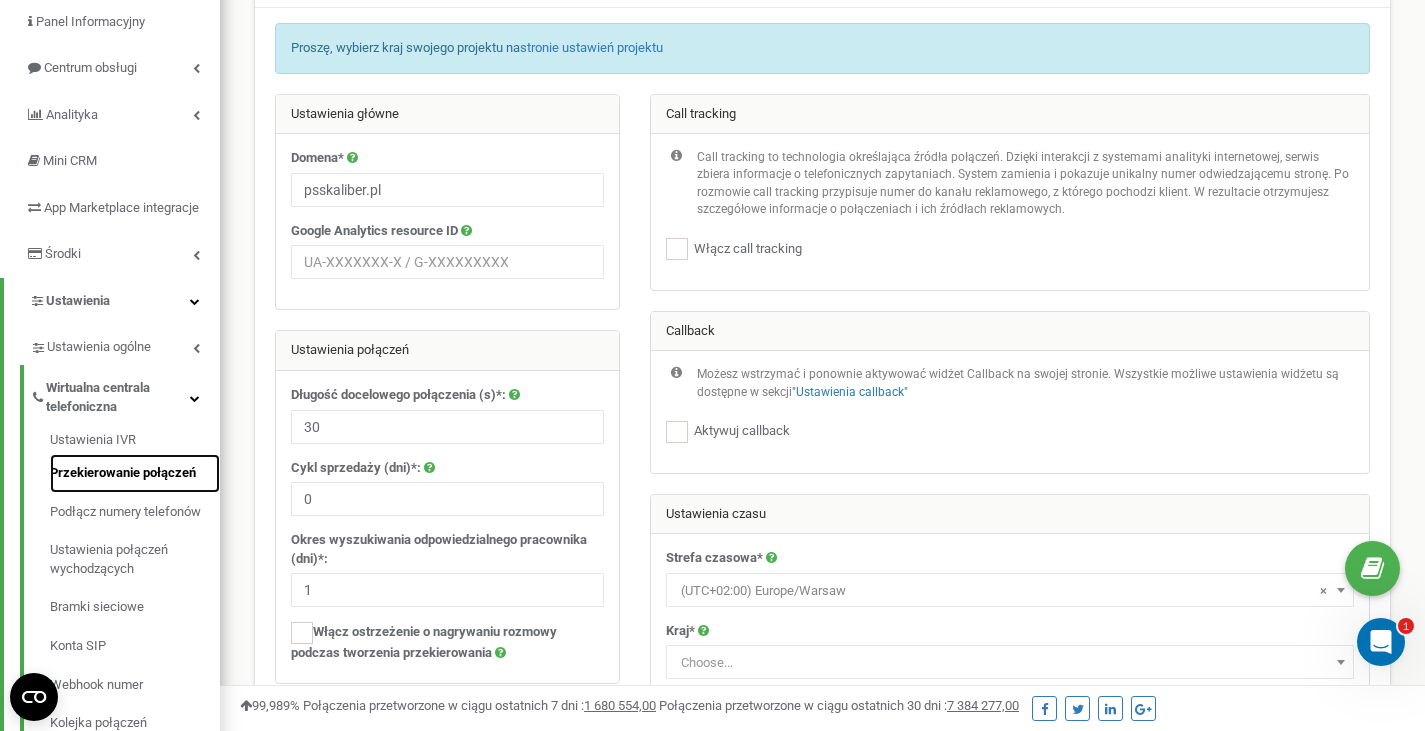 click on "Przekierowanie połączeń" at bounding box center [135, 473] 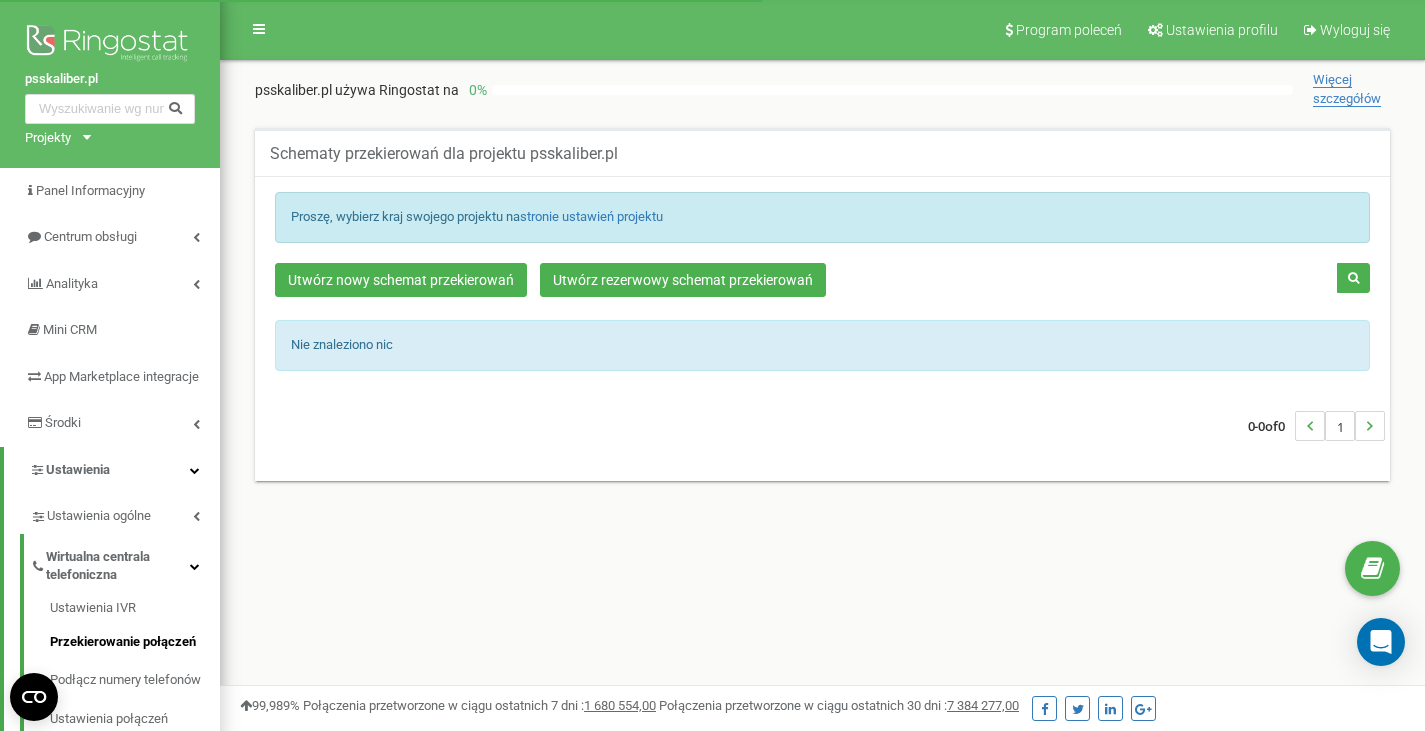 scroll, scrollTop: 0, scrollLeft: 0, axis: both 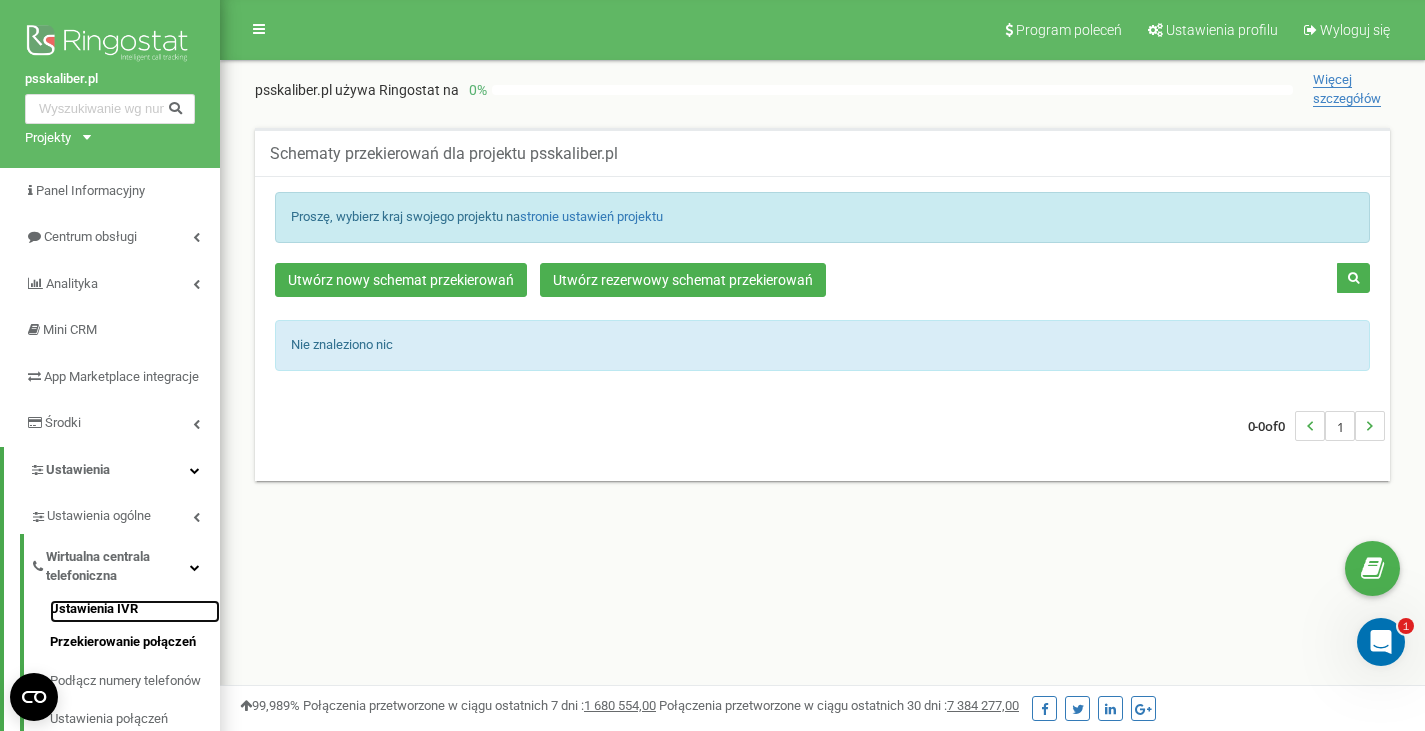 click on "Ustawienia IVR" at bounding box center (135, 612) 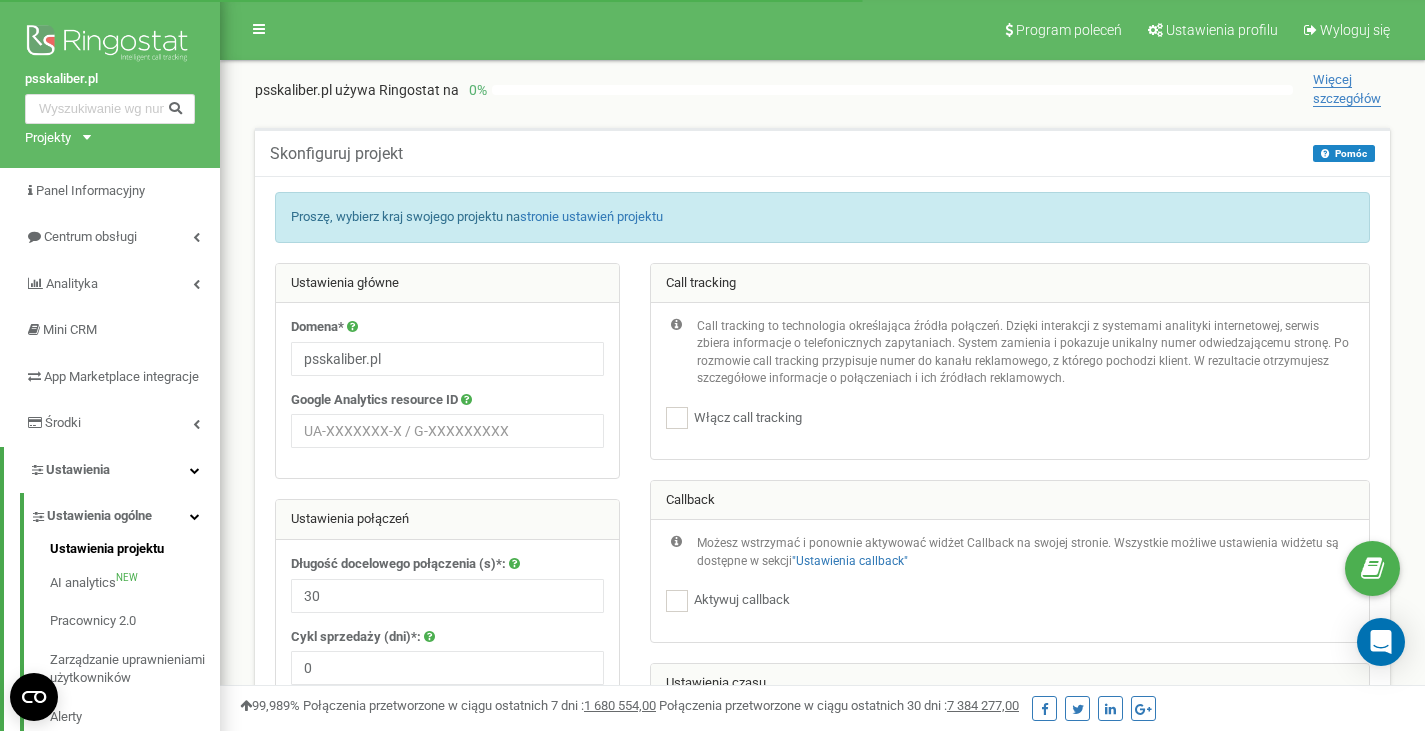 scroll, scrollTop: 0, scrollLeft: 0, axis: both 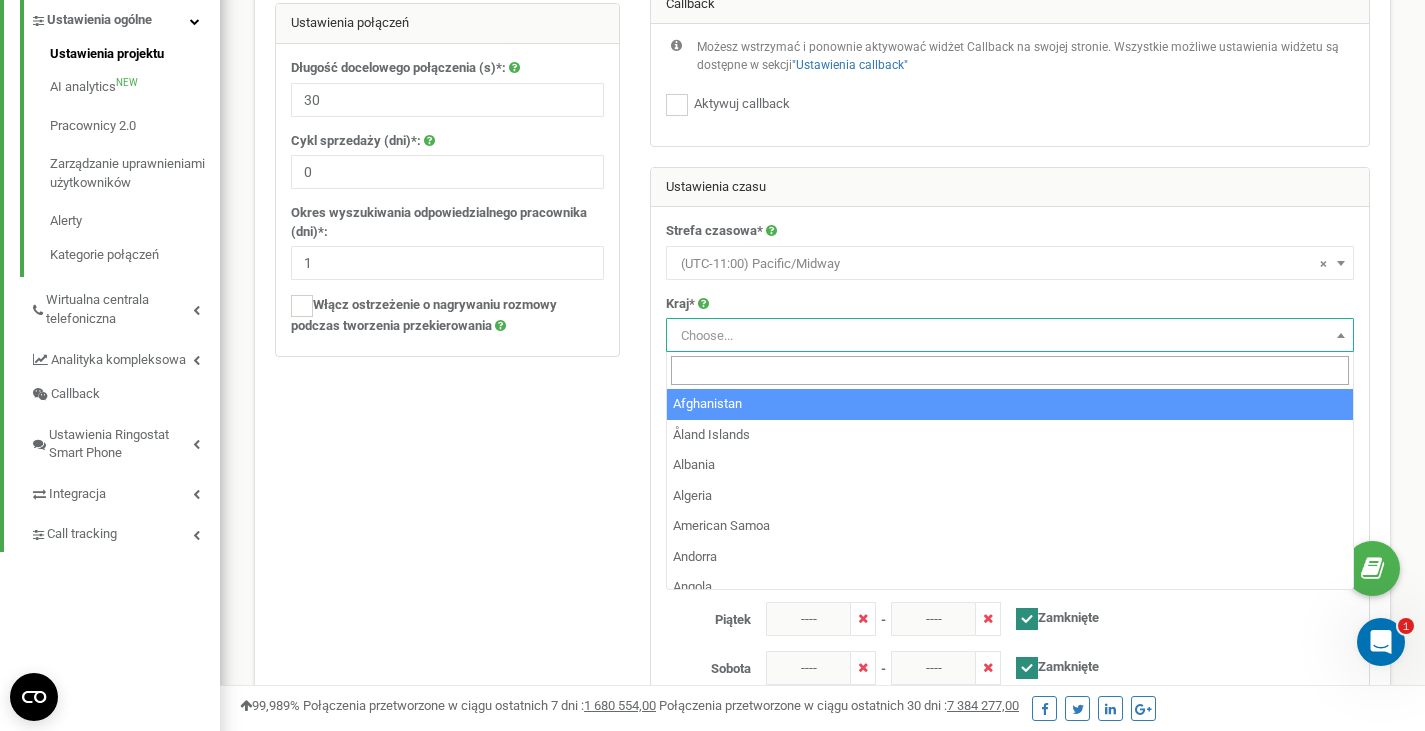 click on "Choose..." at bounding box center [1010, 336] 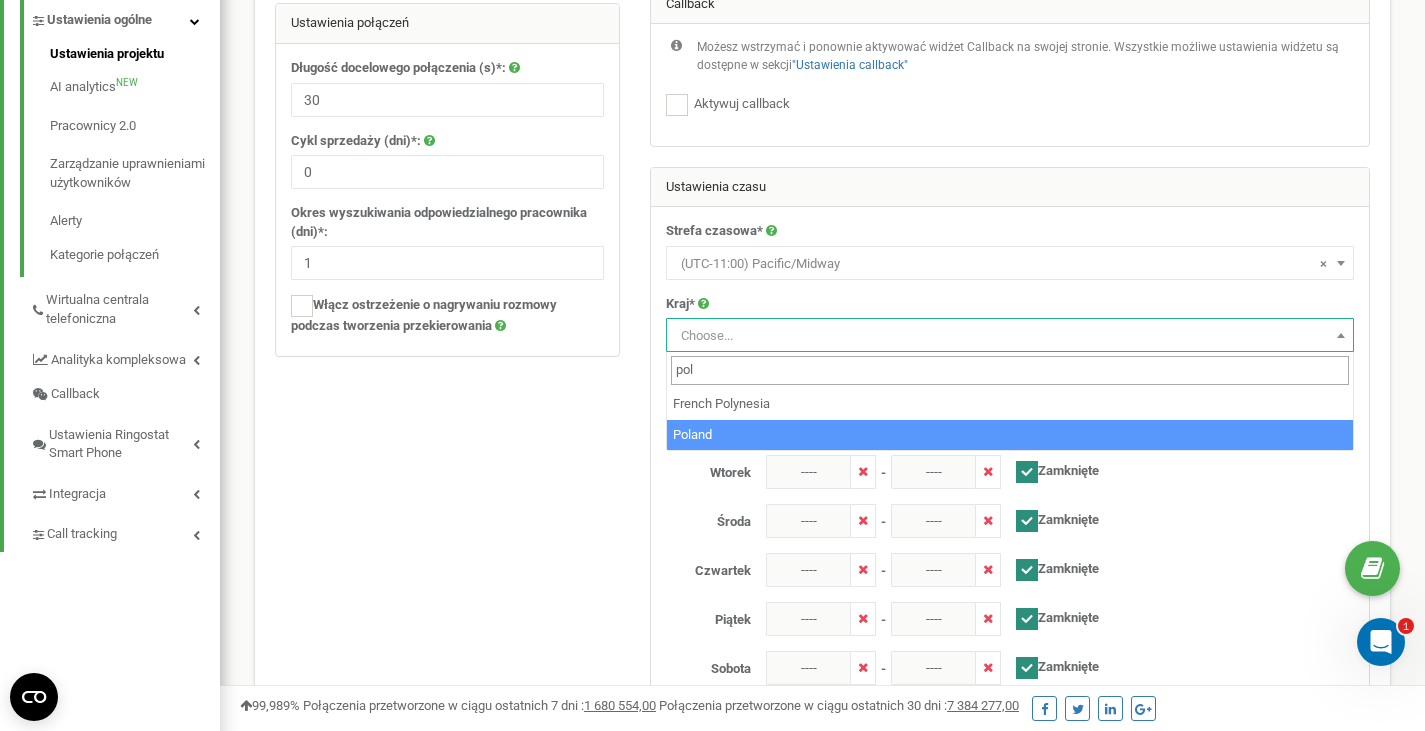 type on "pol" 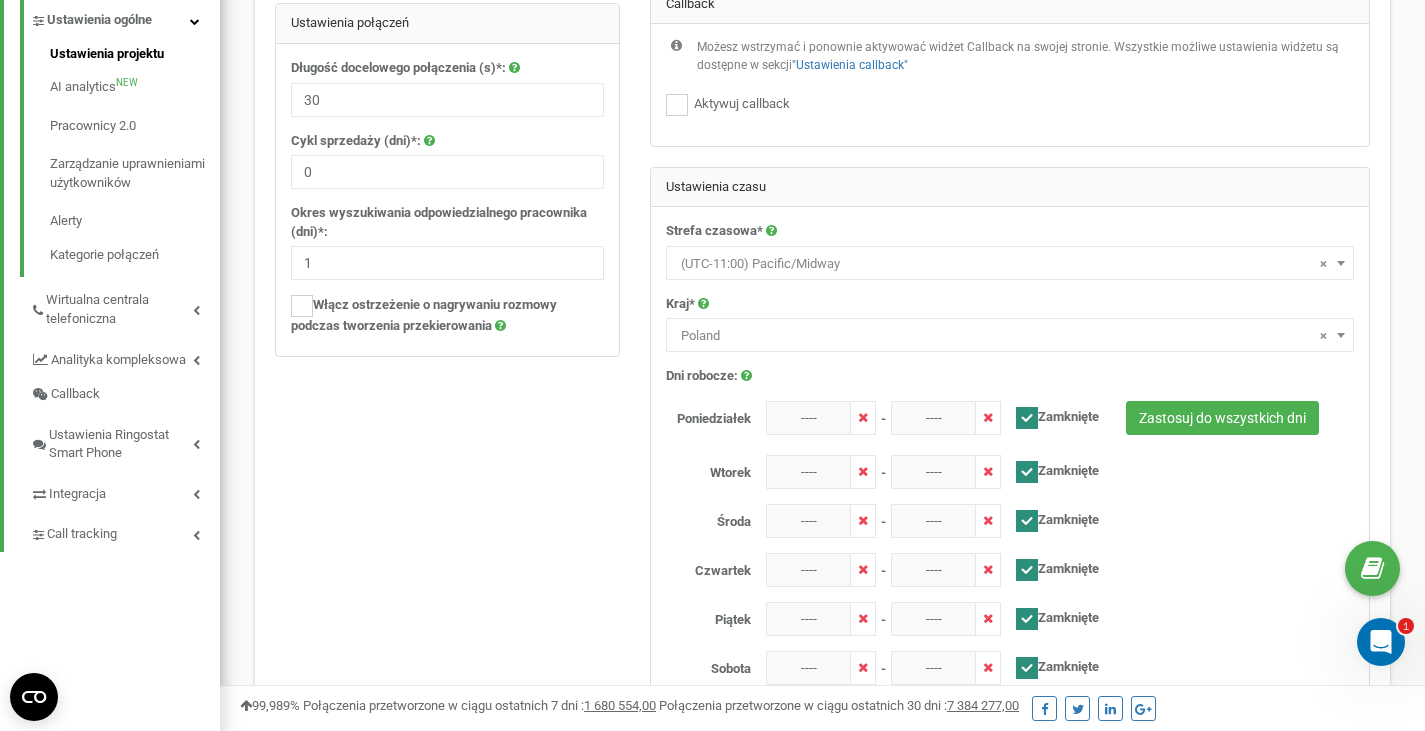 scroll, scrollTop: 897, scrollLeft: 0, axis: vertical 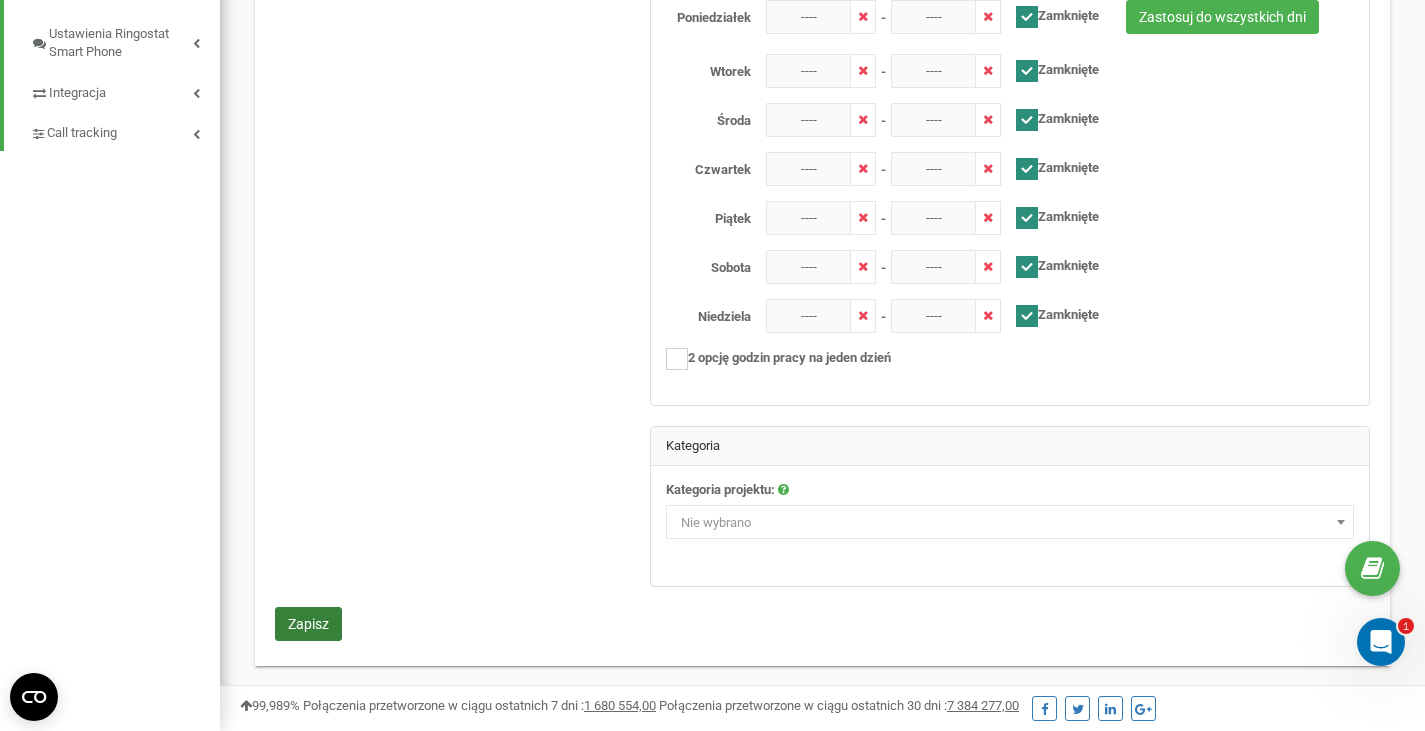 click on "Zapisz" at bounding box center [308, 624] 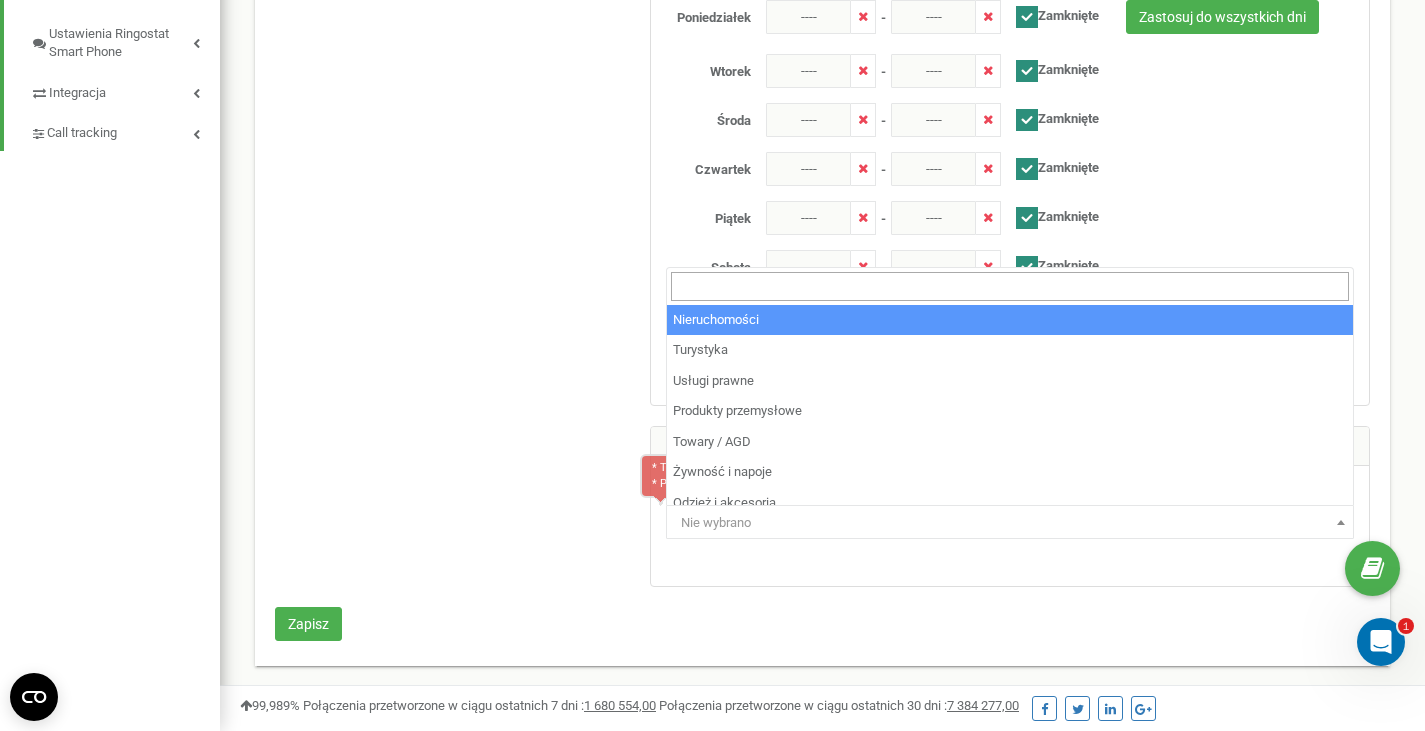 click on "Nie wybrano" at bounding box center (1010, 523) 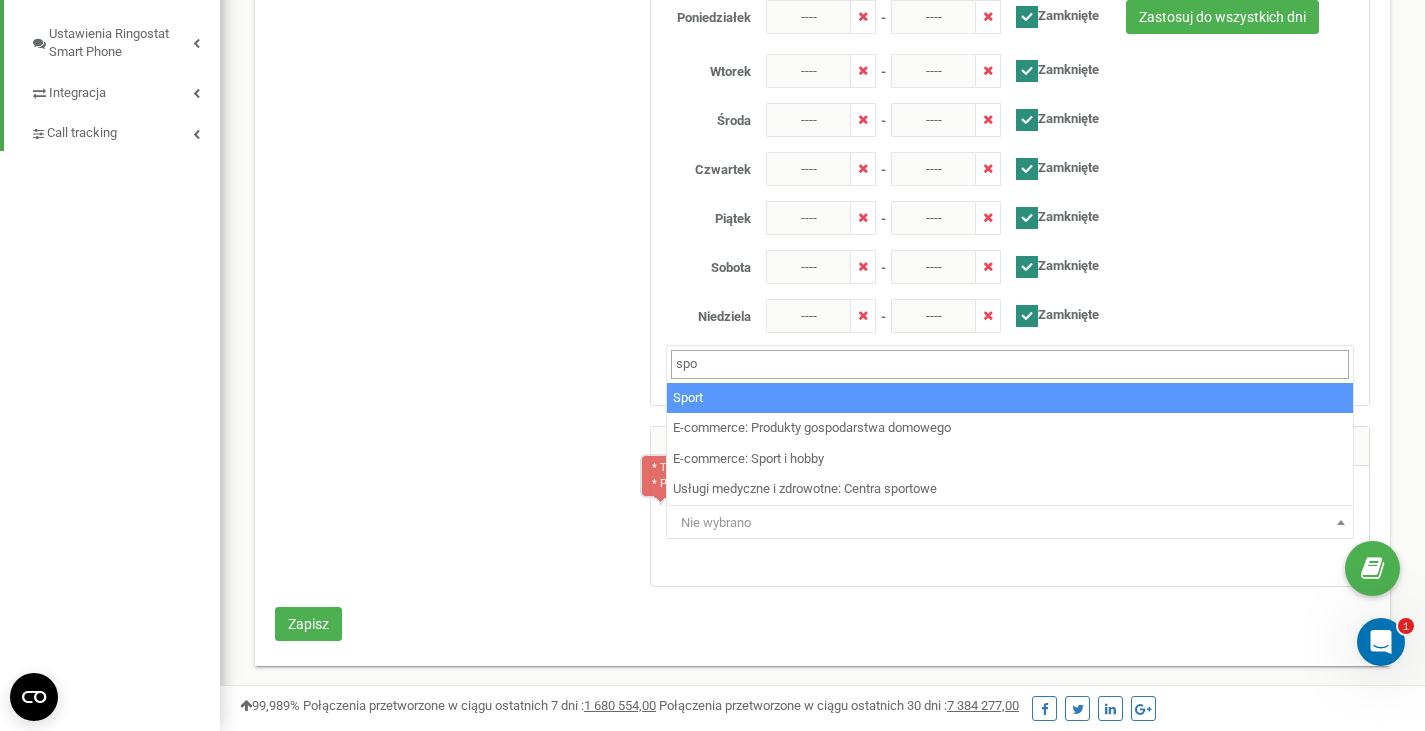 type on "spo" 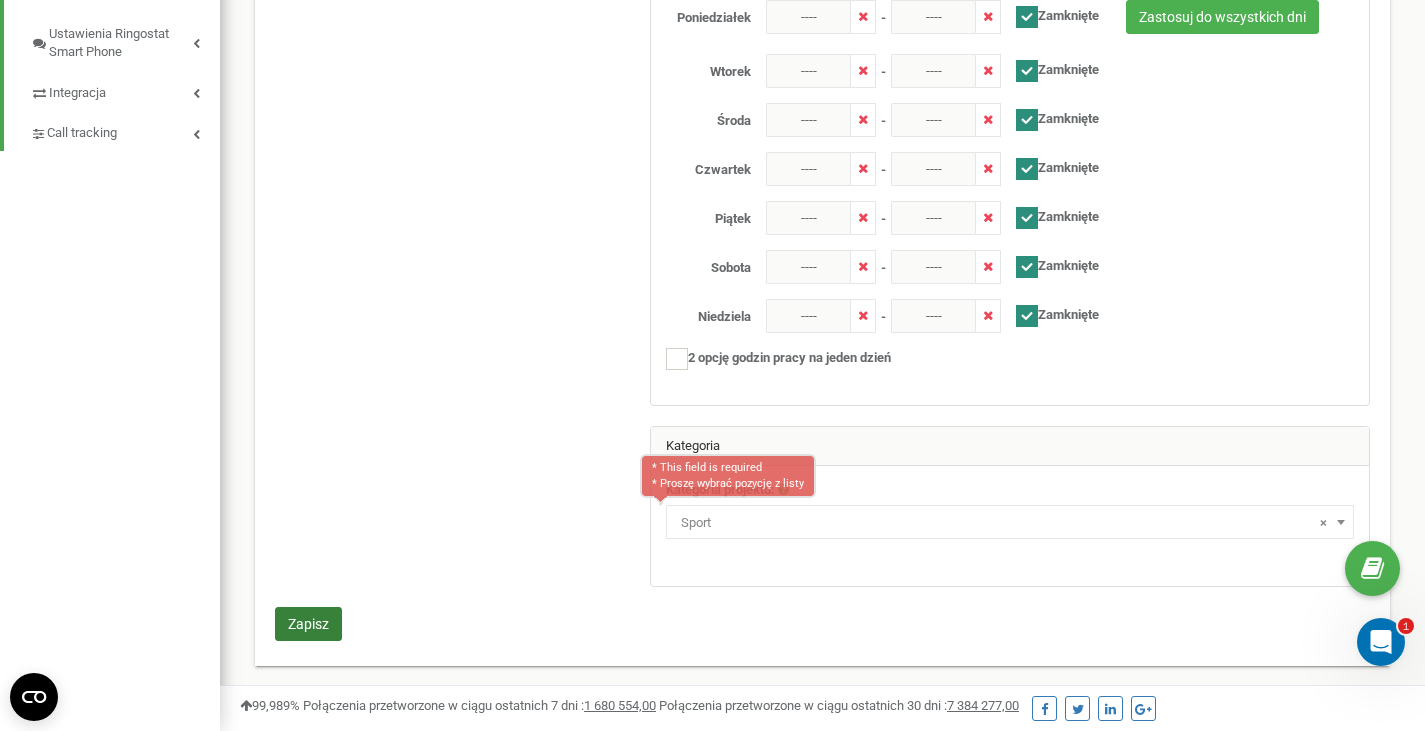 click on "Zapisz" at bounding box center (308, 624) 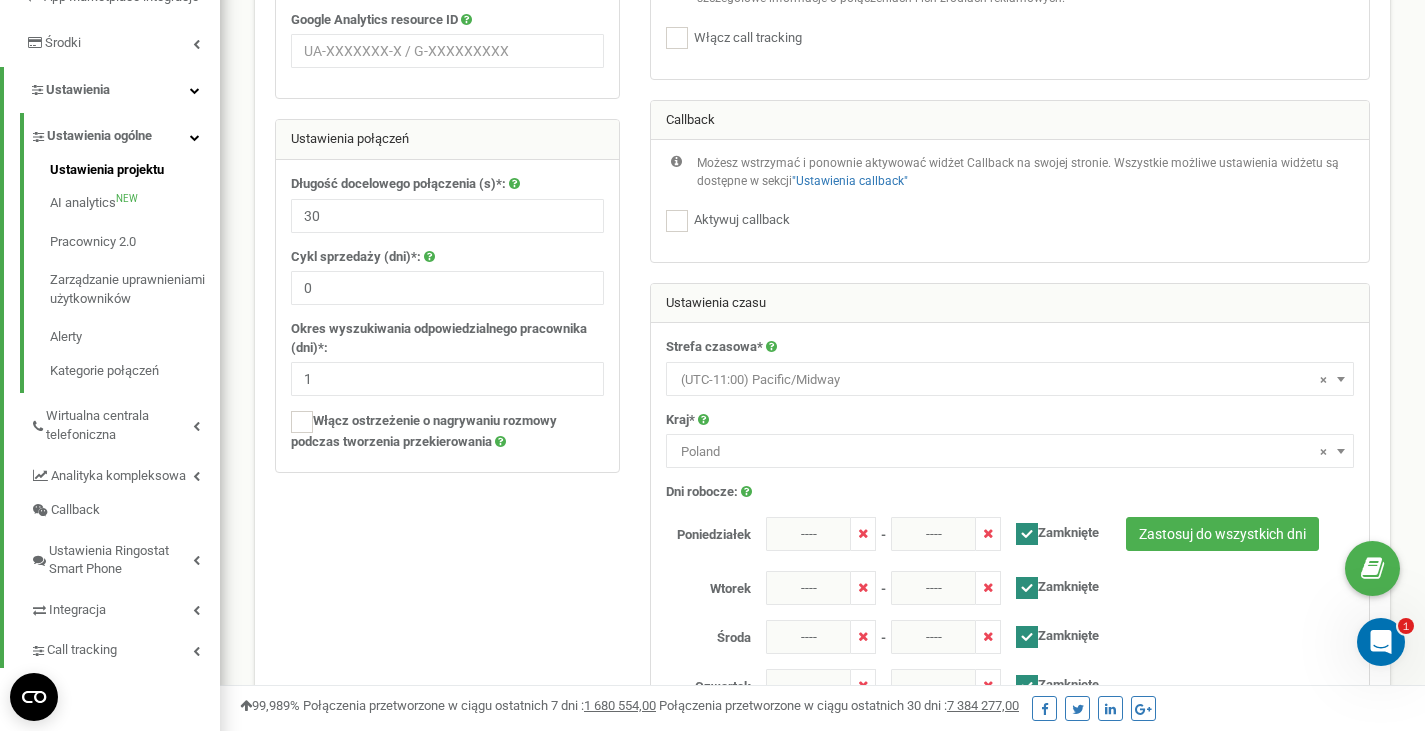 scroll, scrollTop: 371, scrollLeft: 0, axis: vertical 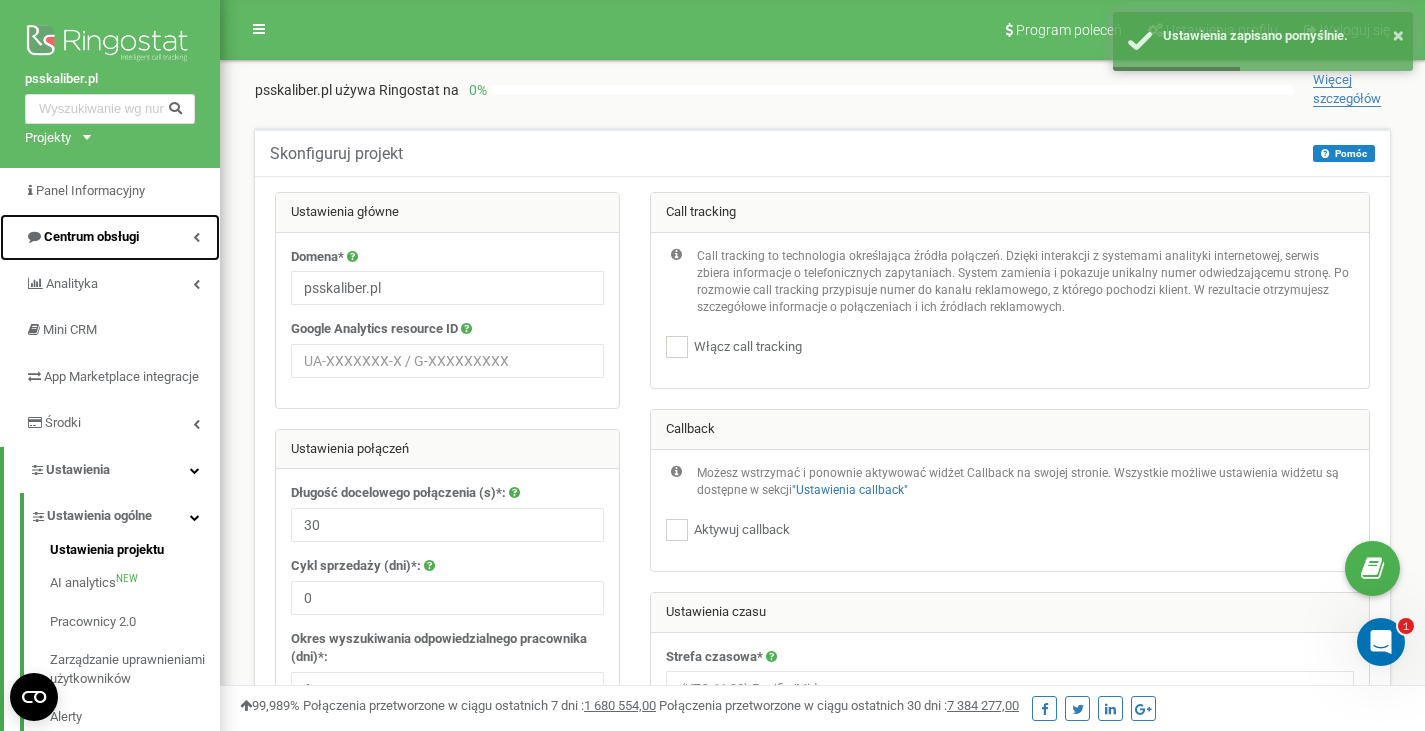click at bounding box center [196, 237] 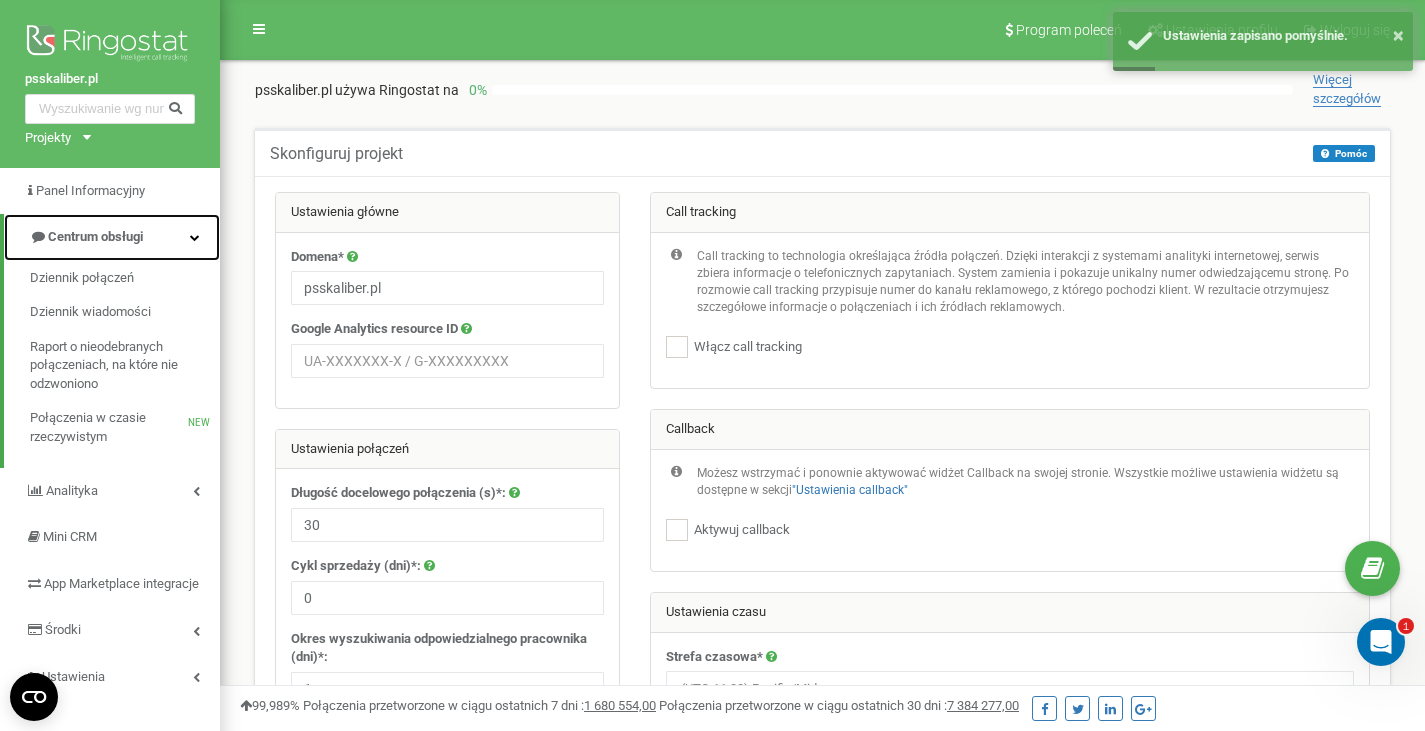 click on "Centrum obsługi" at bounding box center [112, 237] 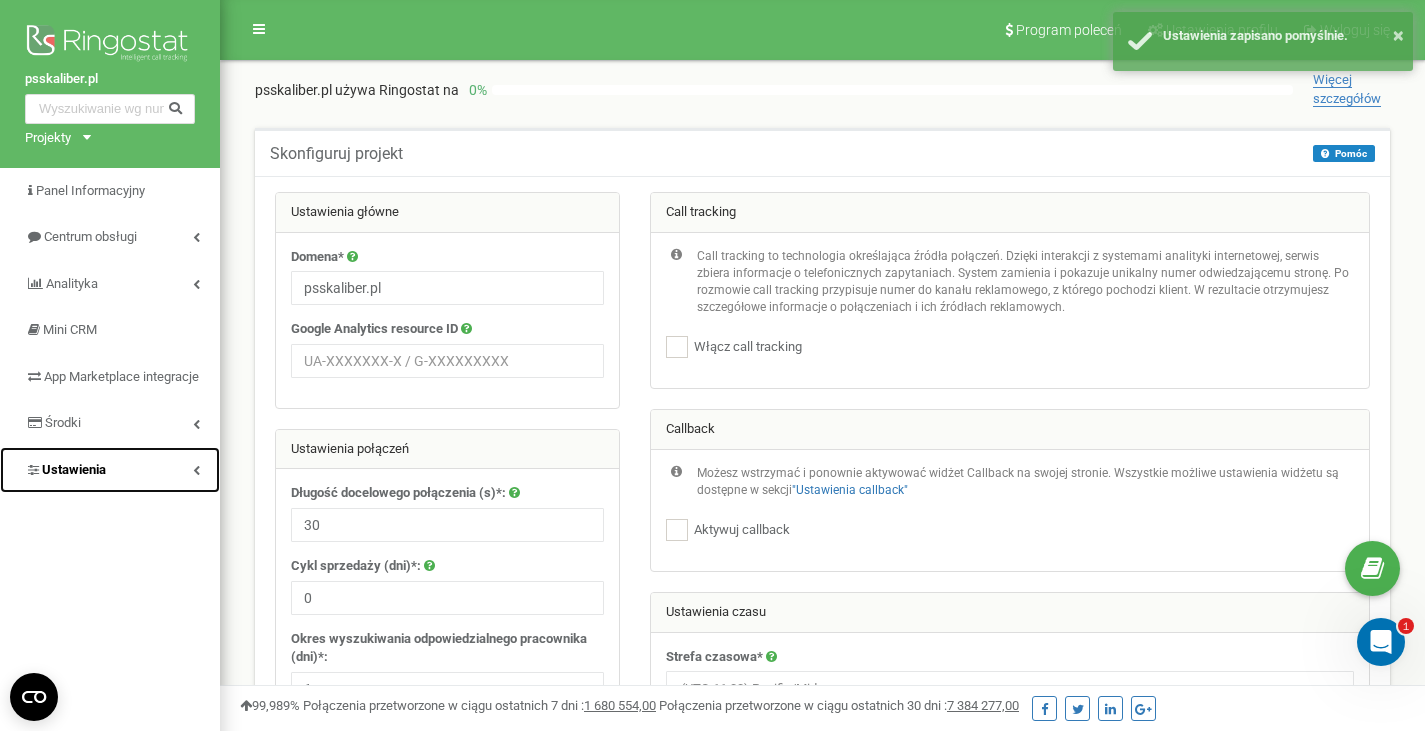 click on "Ustawienia" at bounding box center [110, 470] 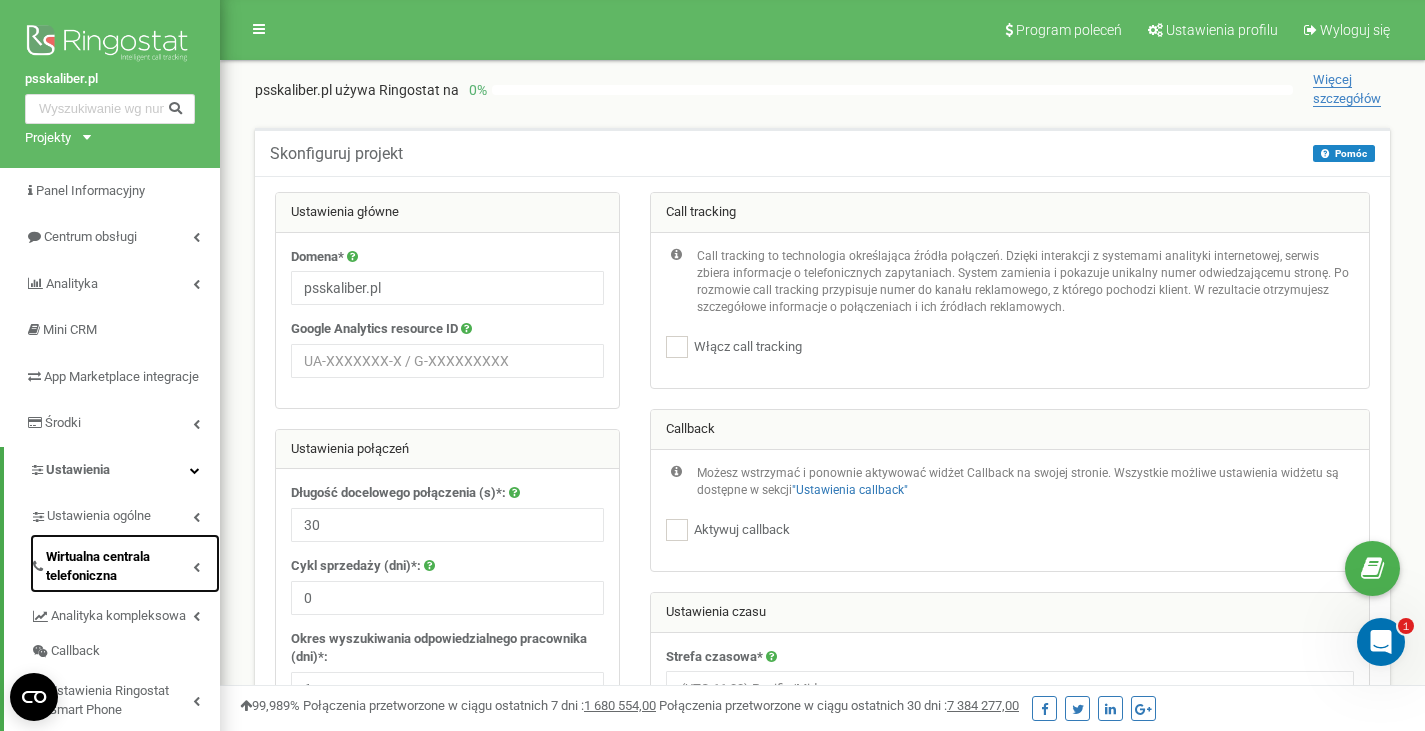 click on "Wirtualna centrala telefoniczna" at bounding box center (119, 566) 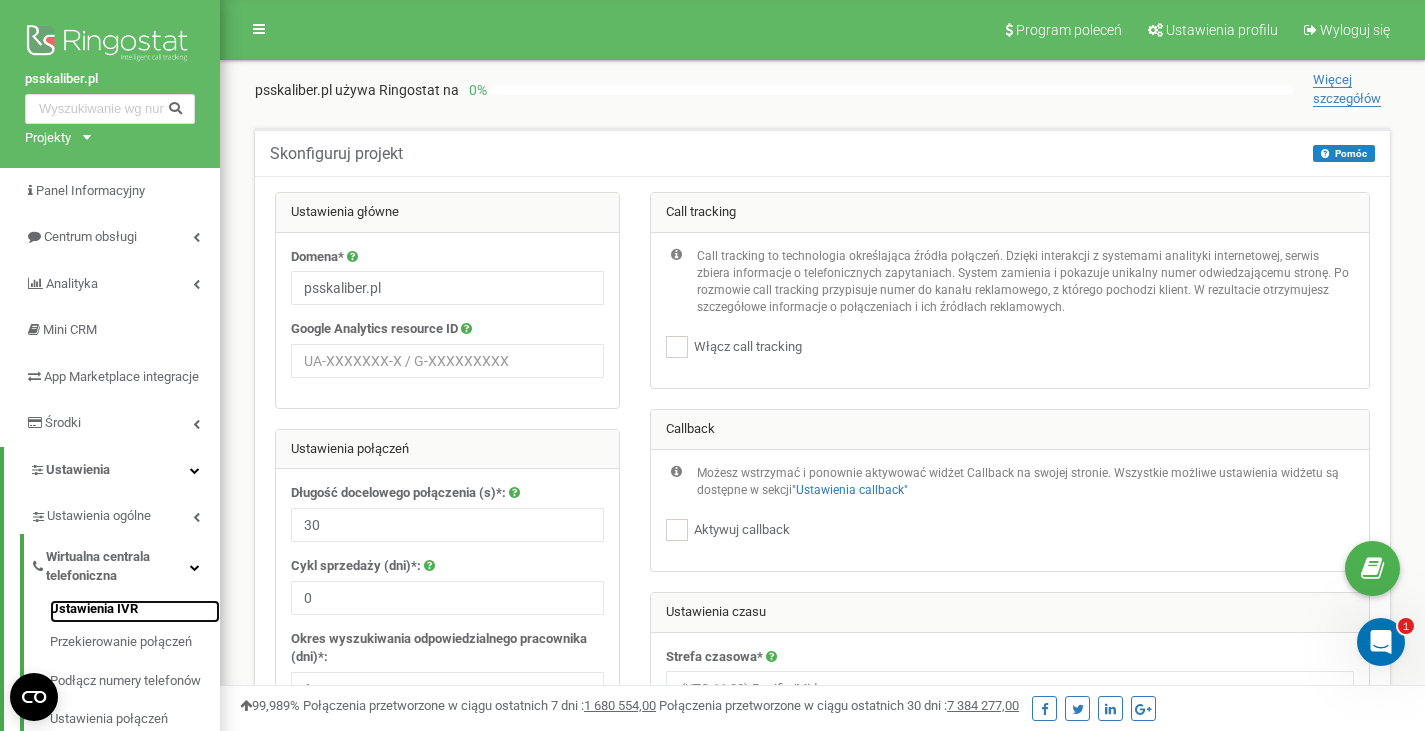 click on "Ustawienia IVR" at bounding box center (135, 612) 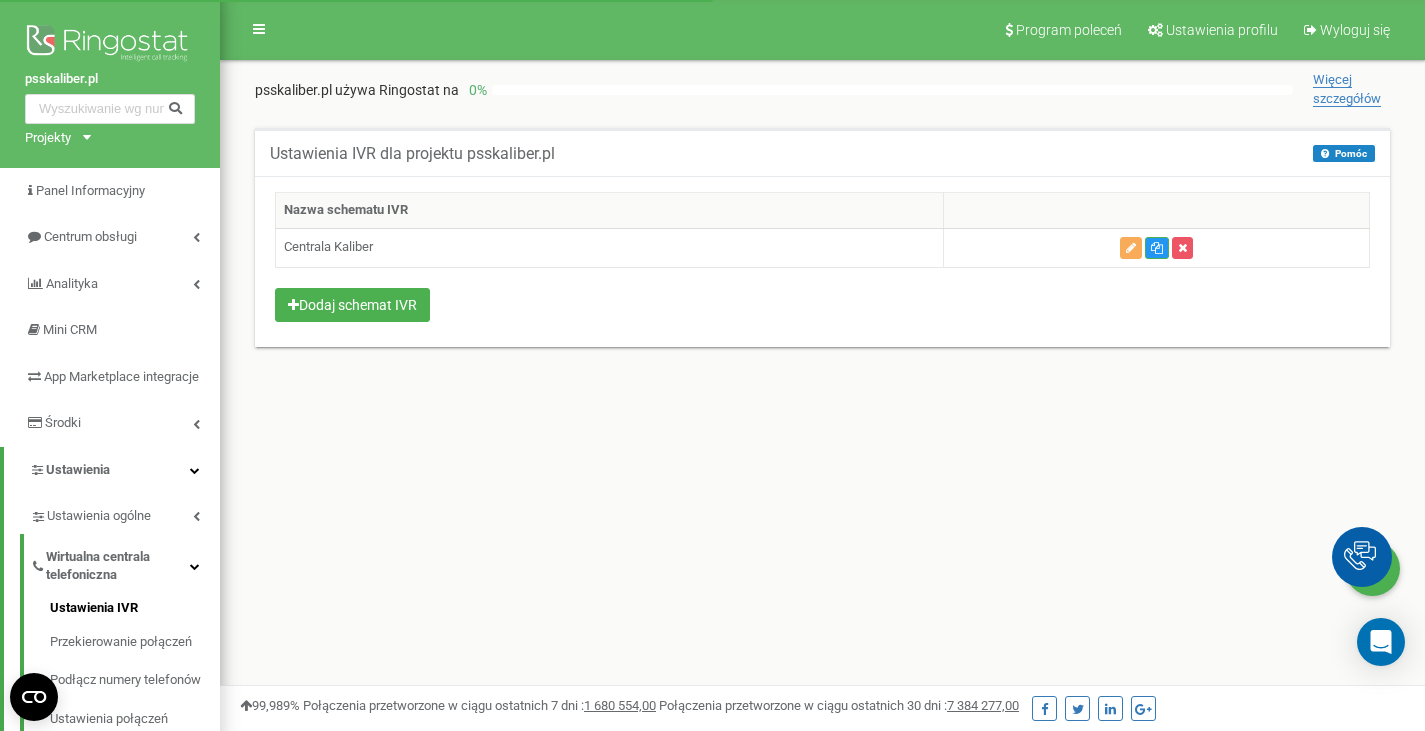 scroll, scrollTop: 0, scrollLeft: 0, axis: both 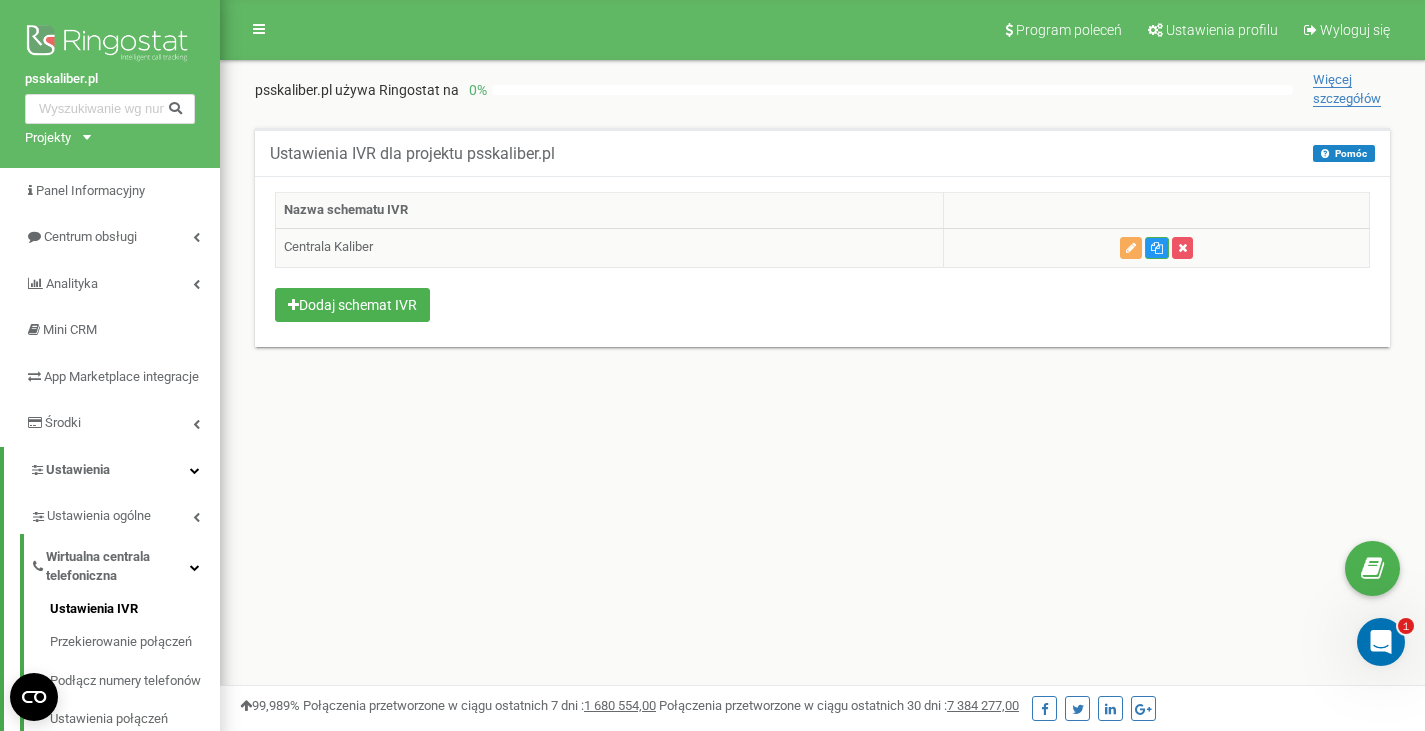 click on "Centrala Kaliber" at bounding box center (610, 247) 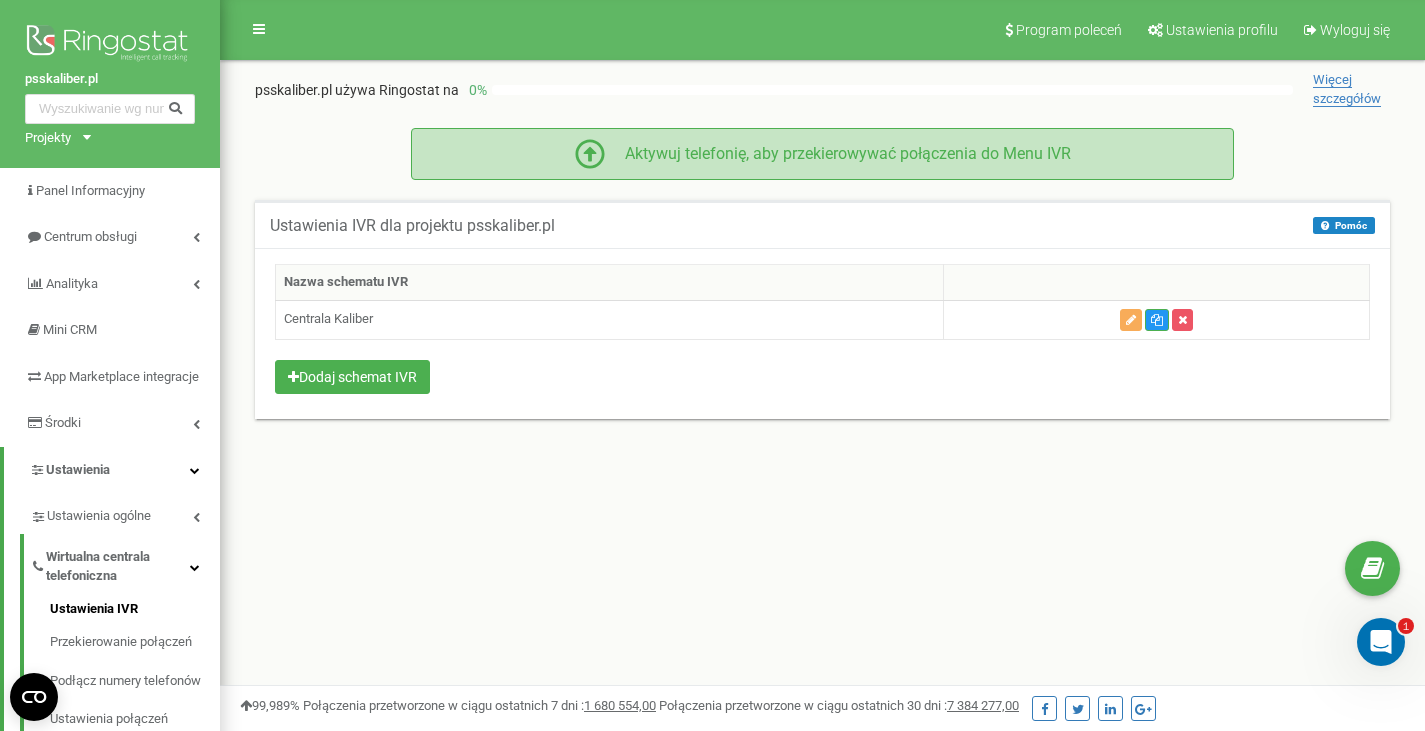 click on "Aktywuj telefonię, aby przekierowywać połączenia do Menu IVR" at bounding box center [838, 154] 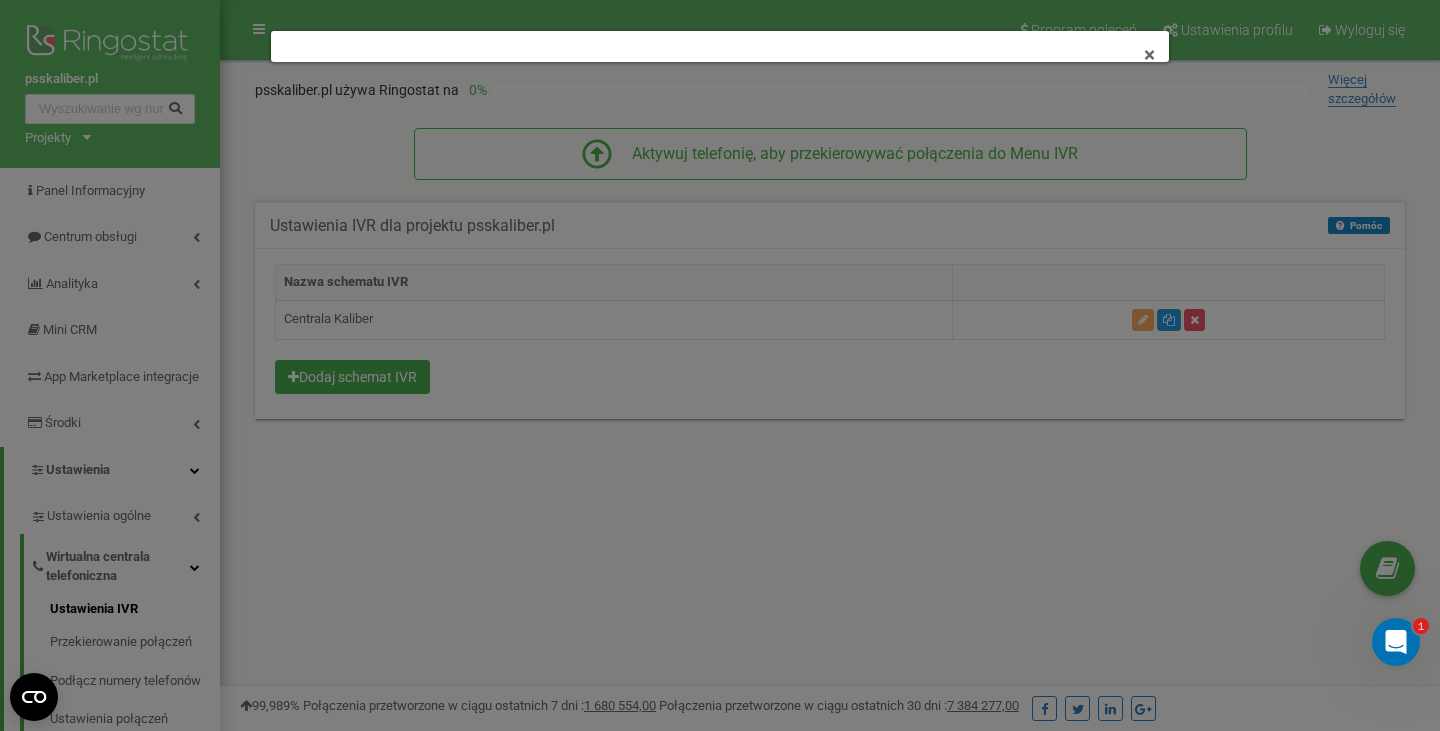 click on "×" at bounding box center (1149, 55) 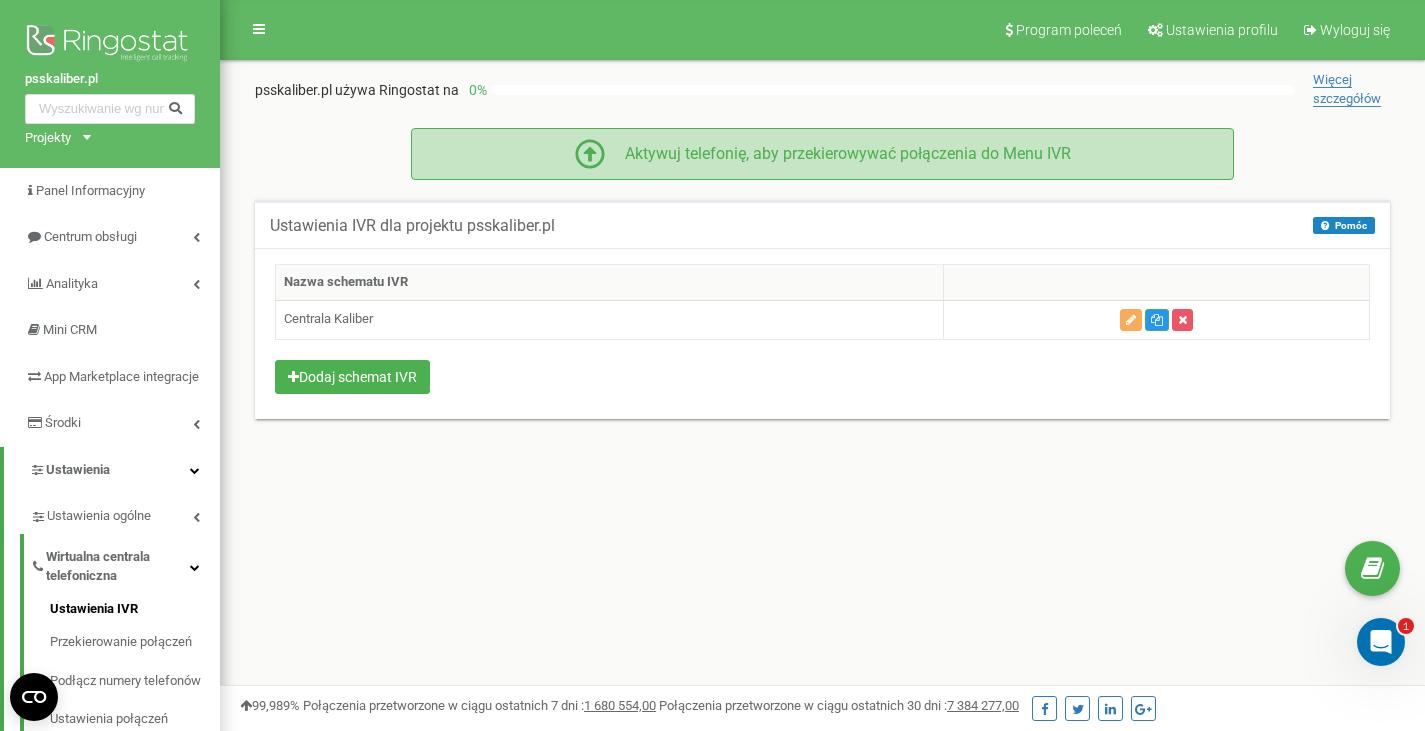 click on "Aktywuj telefonię, aby przekierowywać połączenia do Menu IVR" at bounding box center [838, 154] 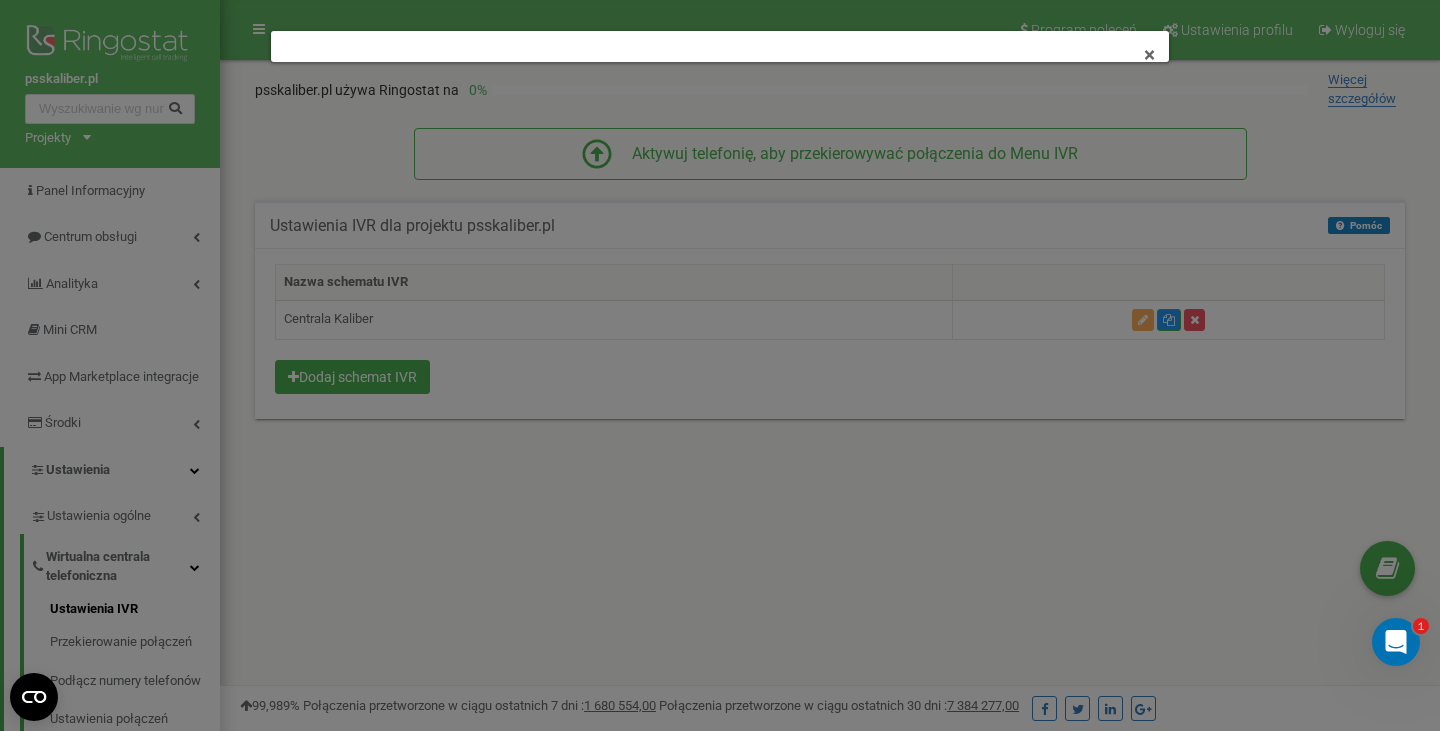 click on "×" at bounding box center (1149, 55) 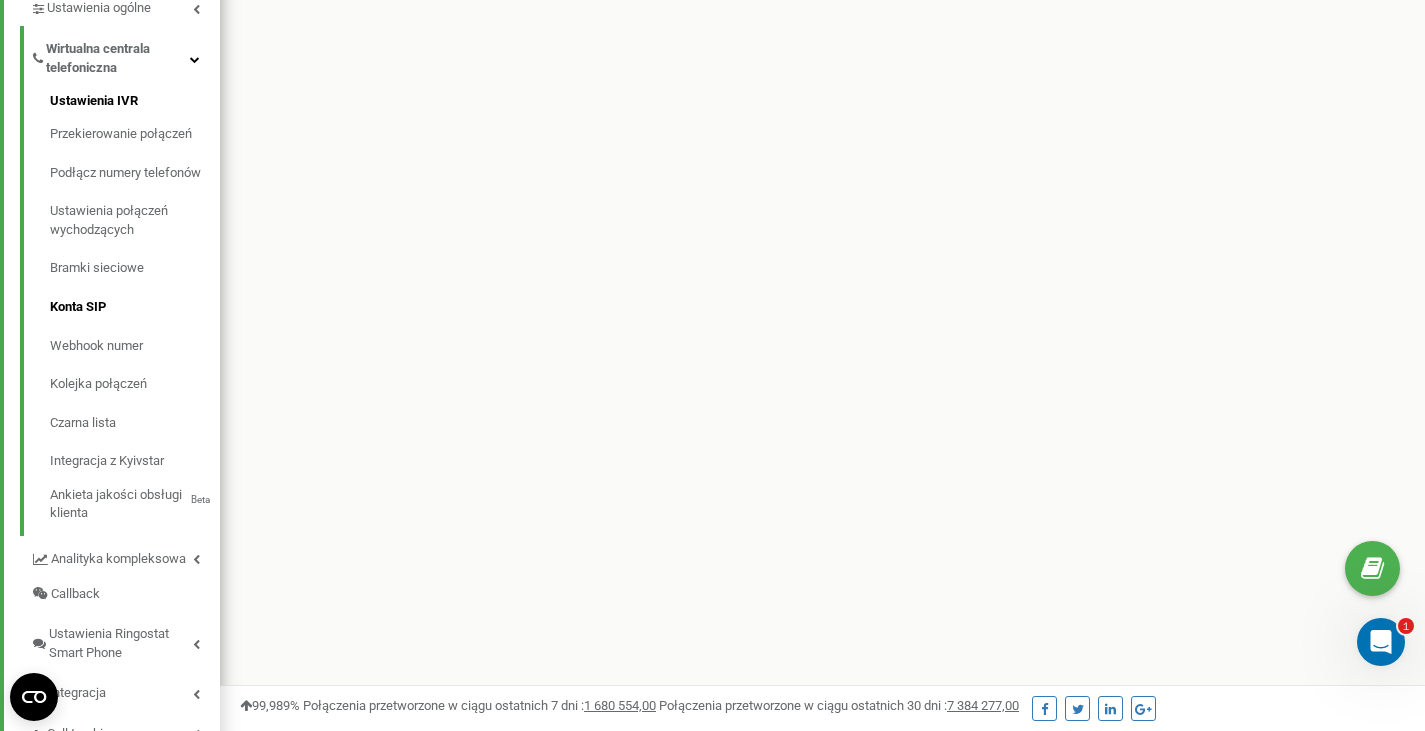 scroll, scrollTop: 509, scrollLeft: 0, axis: vertical 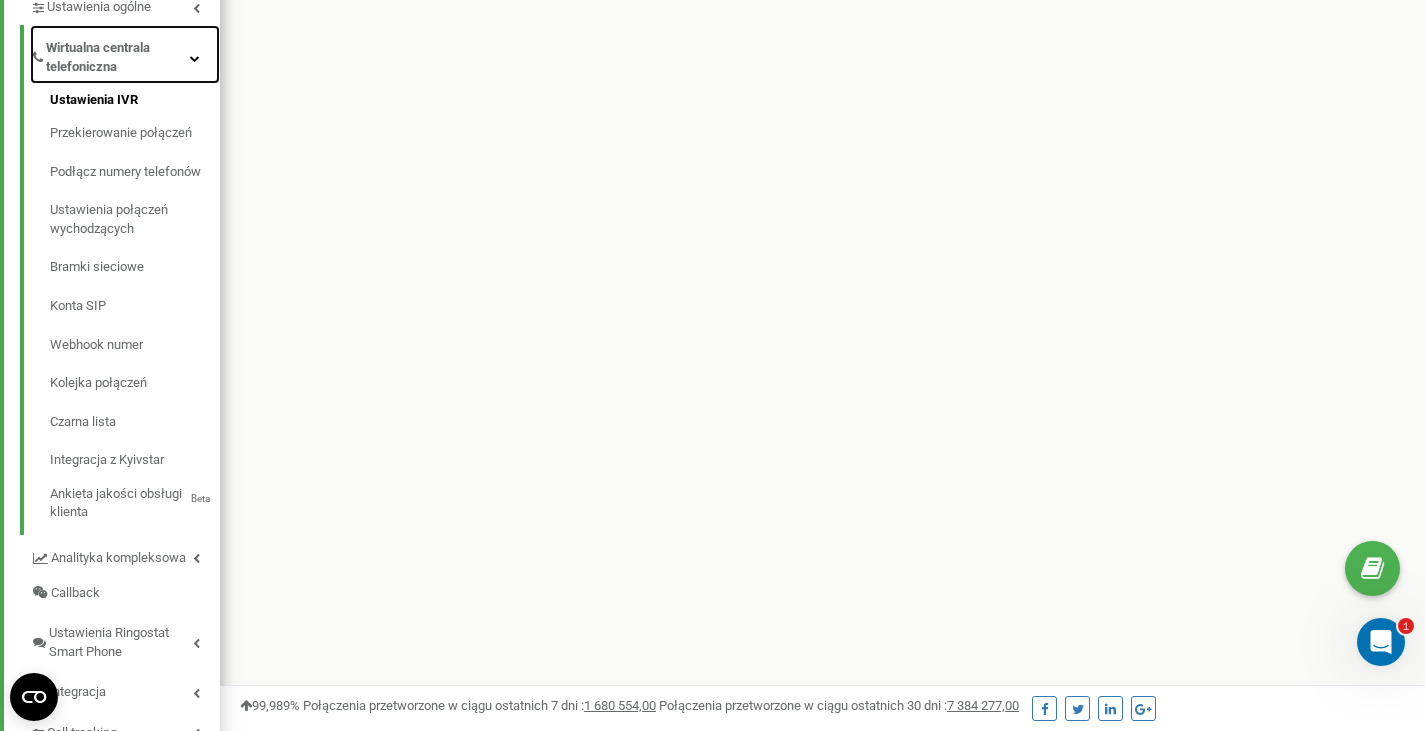 click on "Wirtualna centrala telefoniczna" at bounding box center (125, 54) 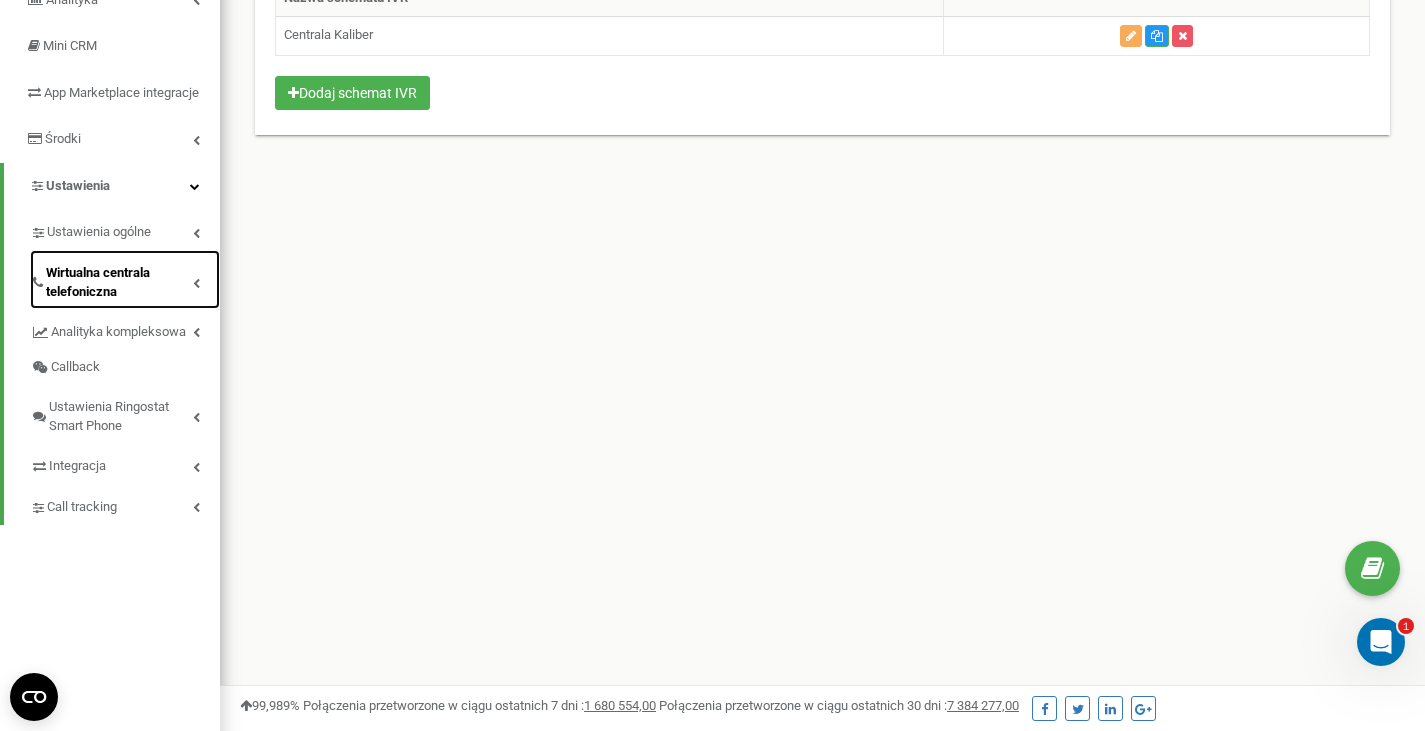 scroll, scrollTop: 283, scrollLeft: 0, axis: vertical 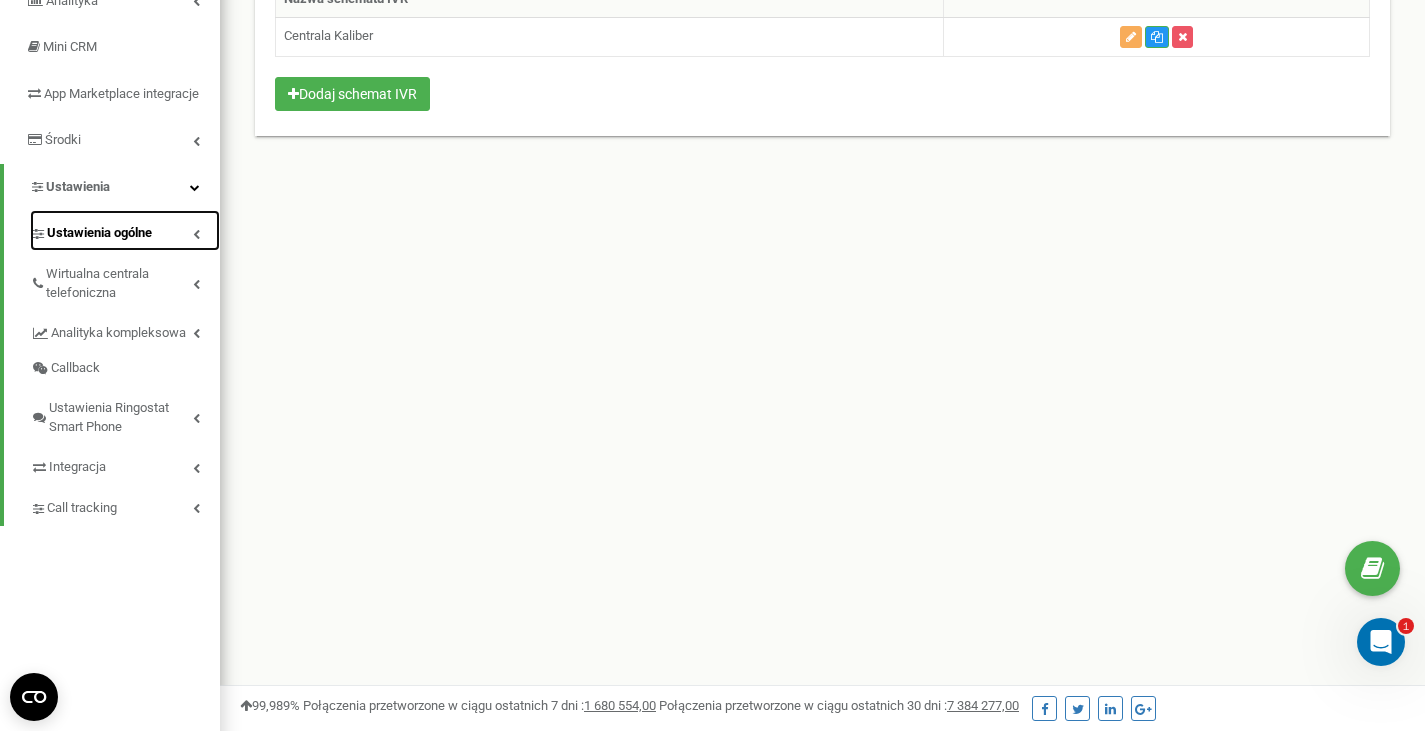 click on "Ustawienia ogólne" at bounding box center (125, 230) 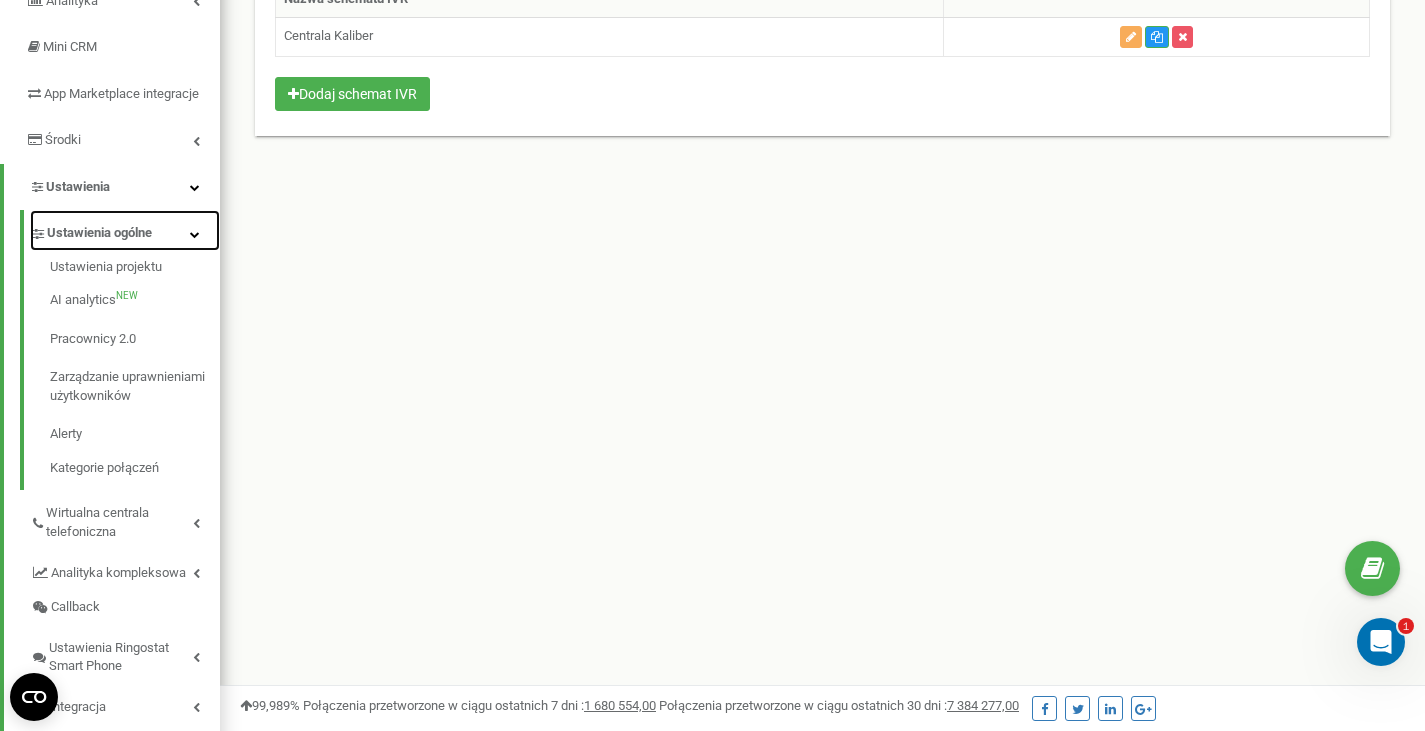 click at bounding box center (195, 234) 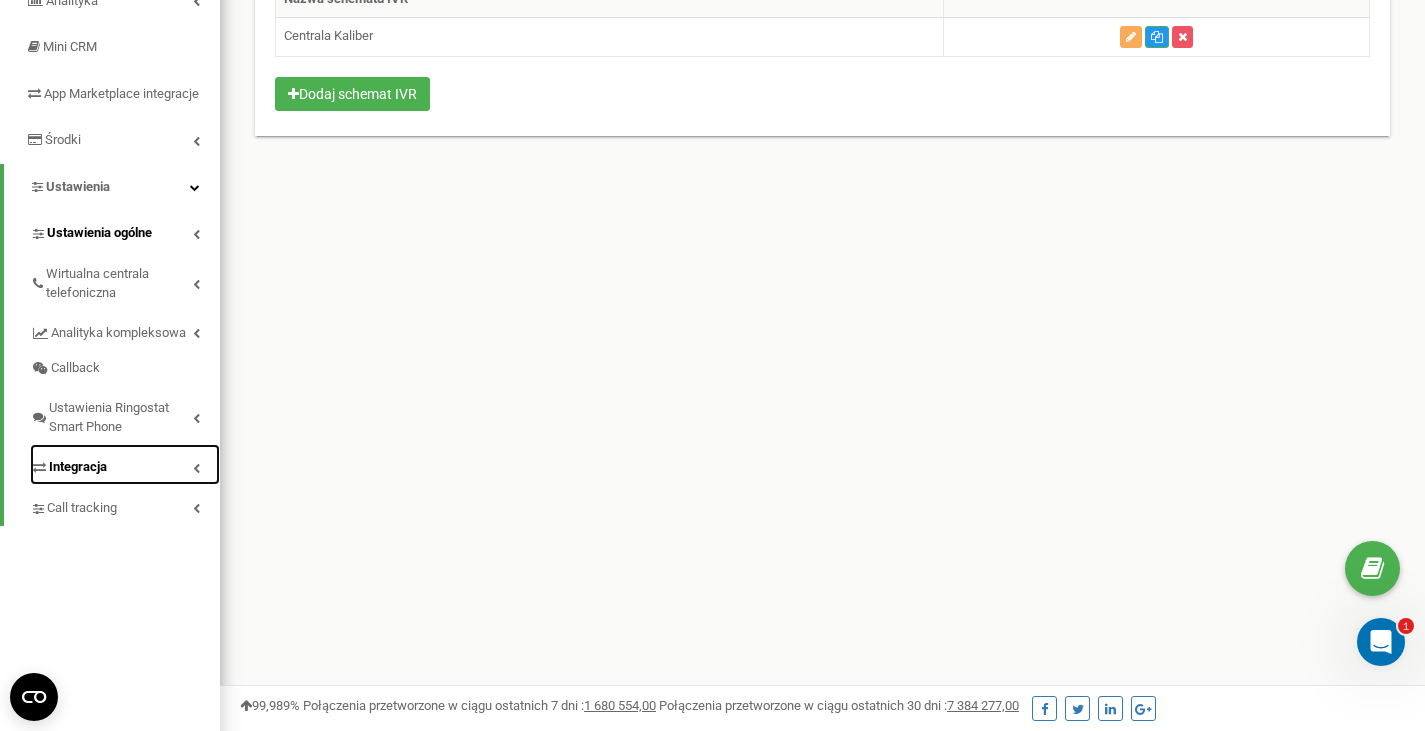 click on "Integracja" at bounding box center (125, 464) 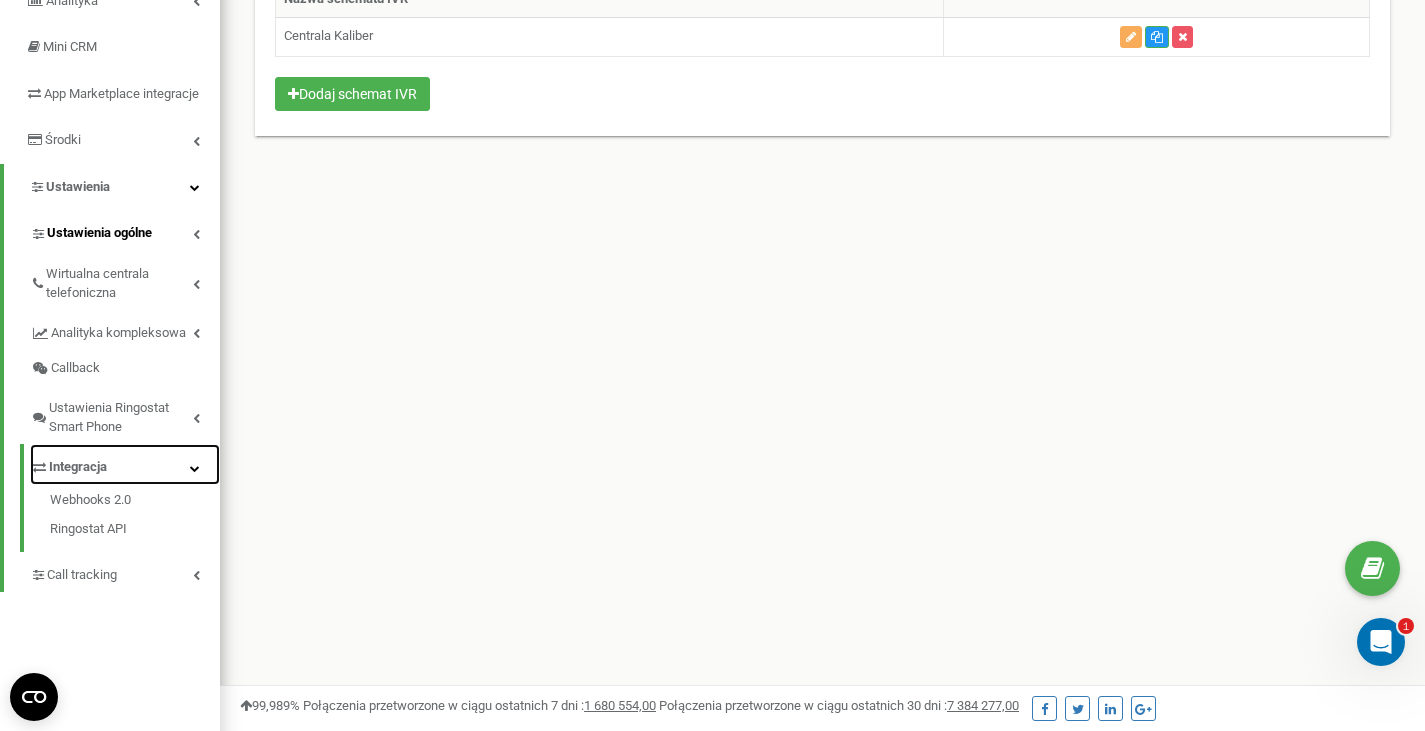click at bounding box center (195, 468) 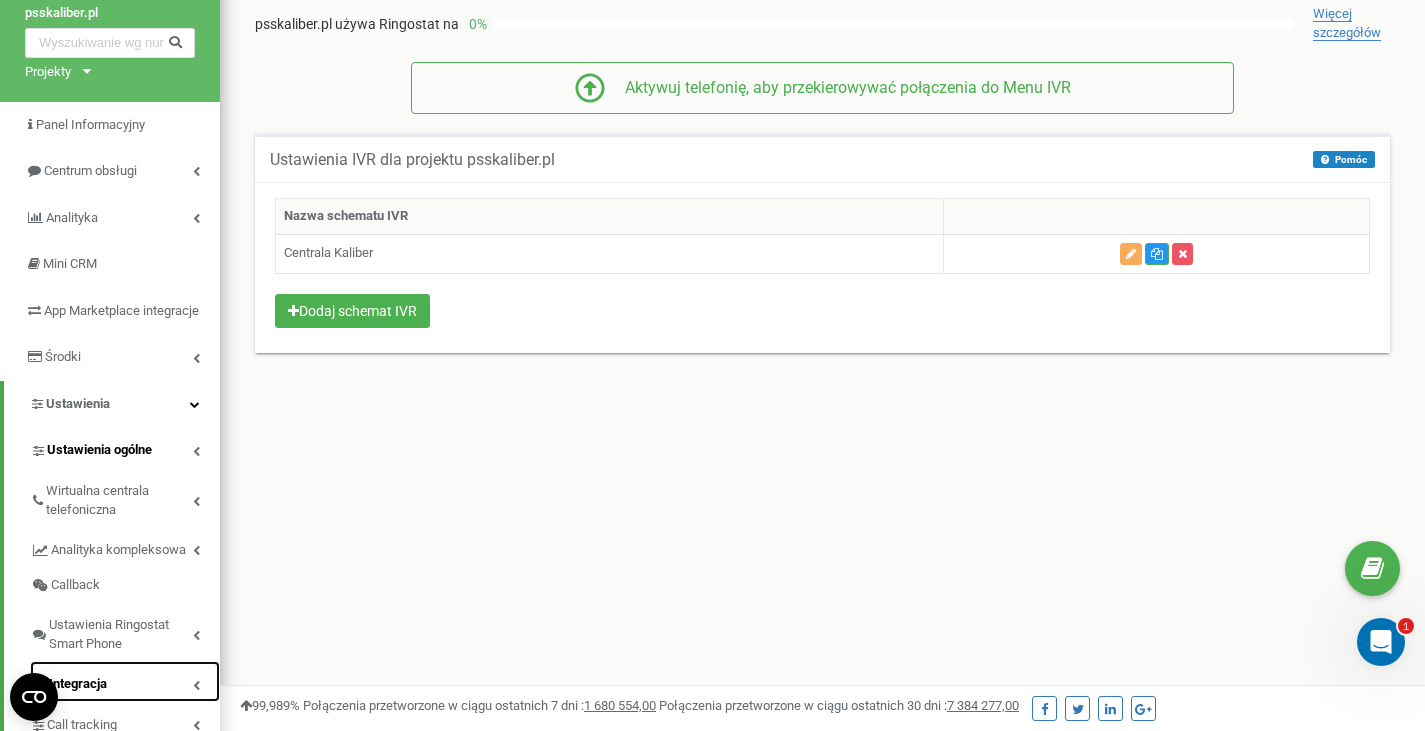 scroll, scrollTop: 58, scrollLeft: 0, axis: vertical 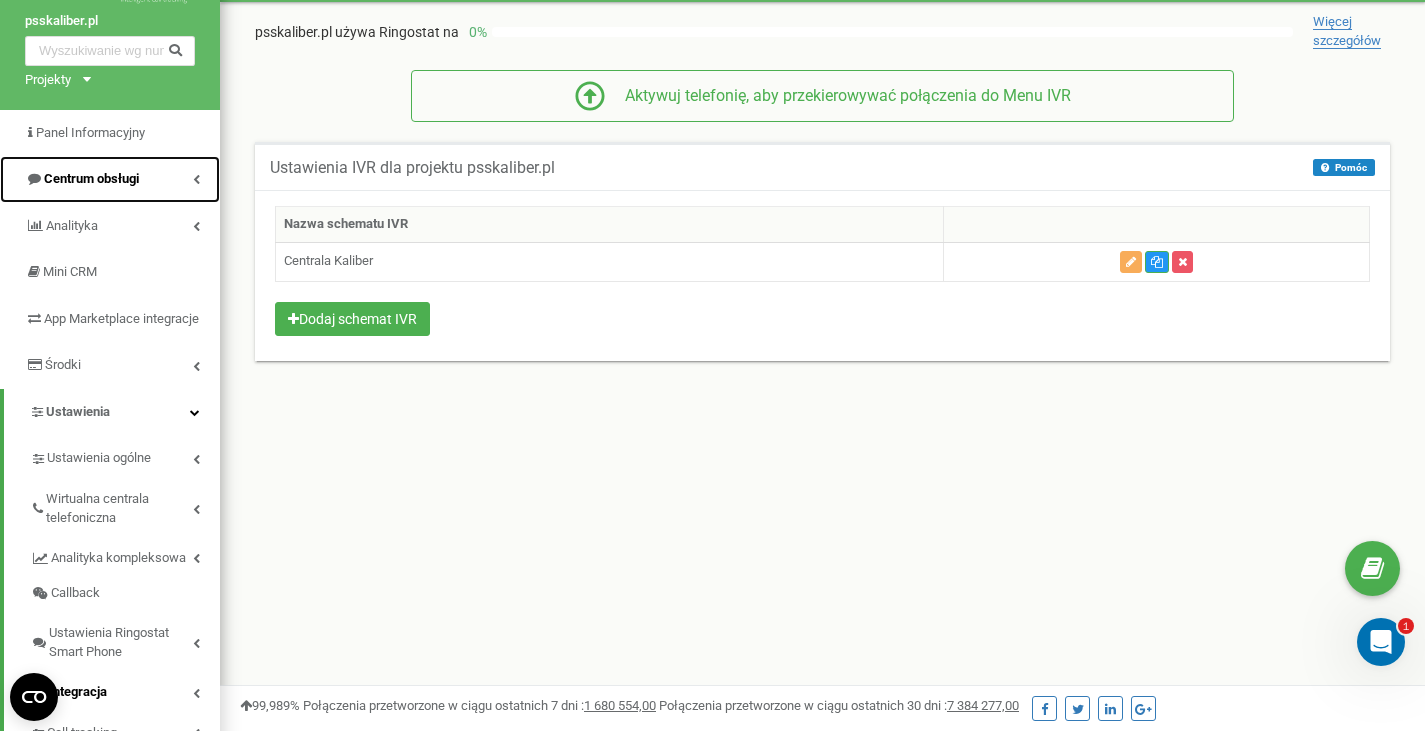 click on "Centrum obsługi" at bounding box center (91, 178) 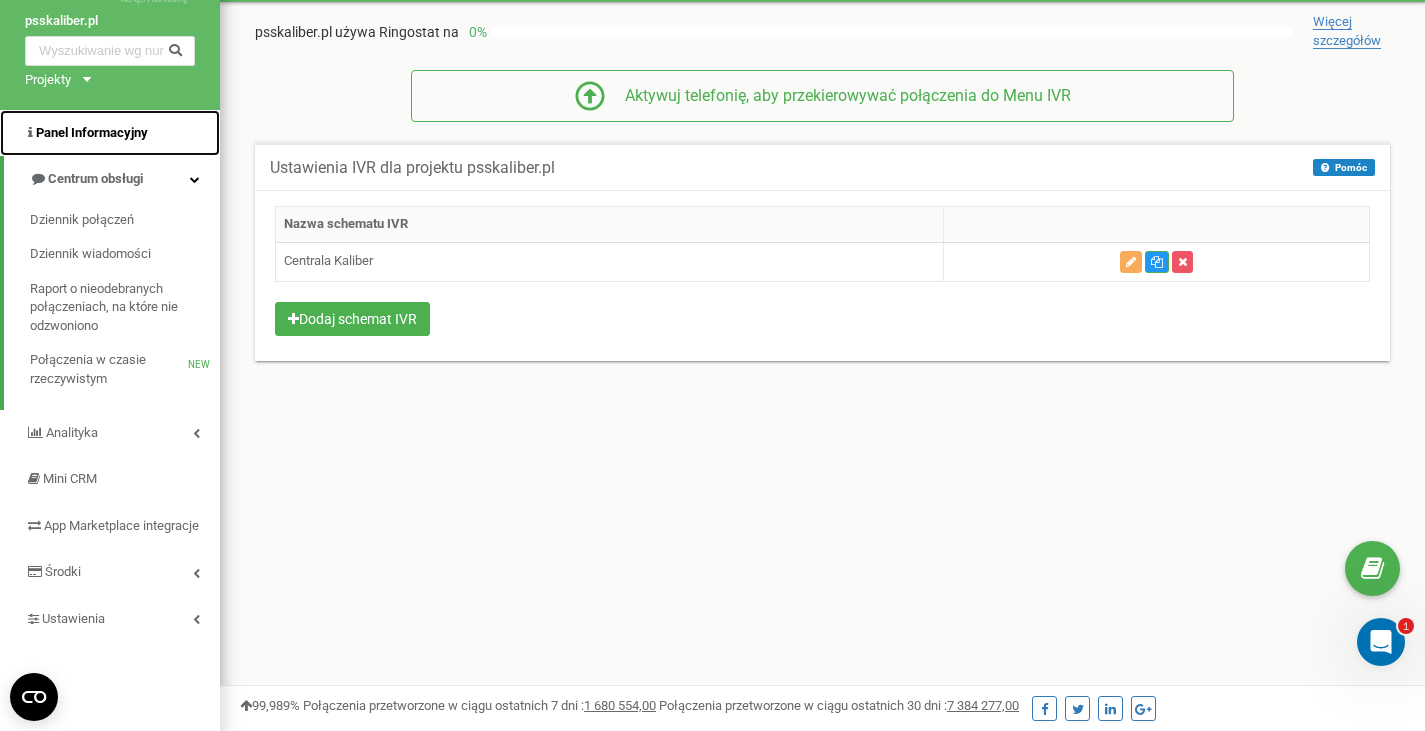 click on "Panel Informacyjny" at bounding box center [110, 133] 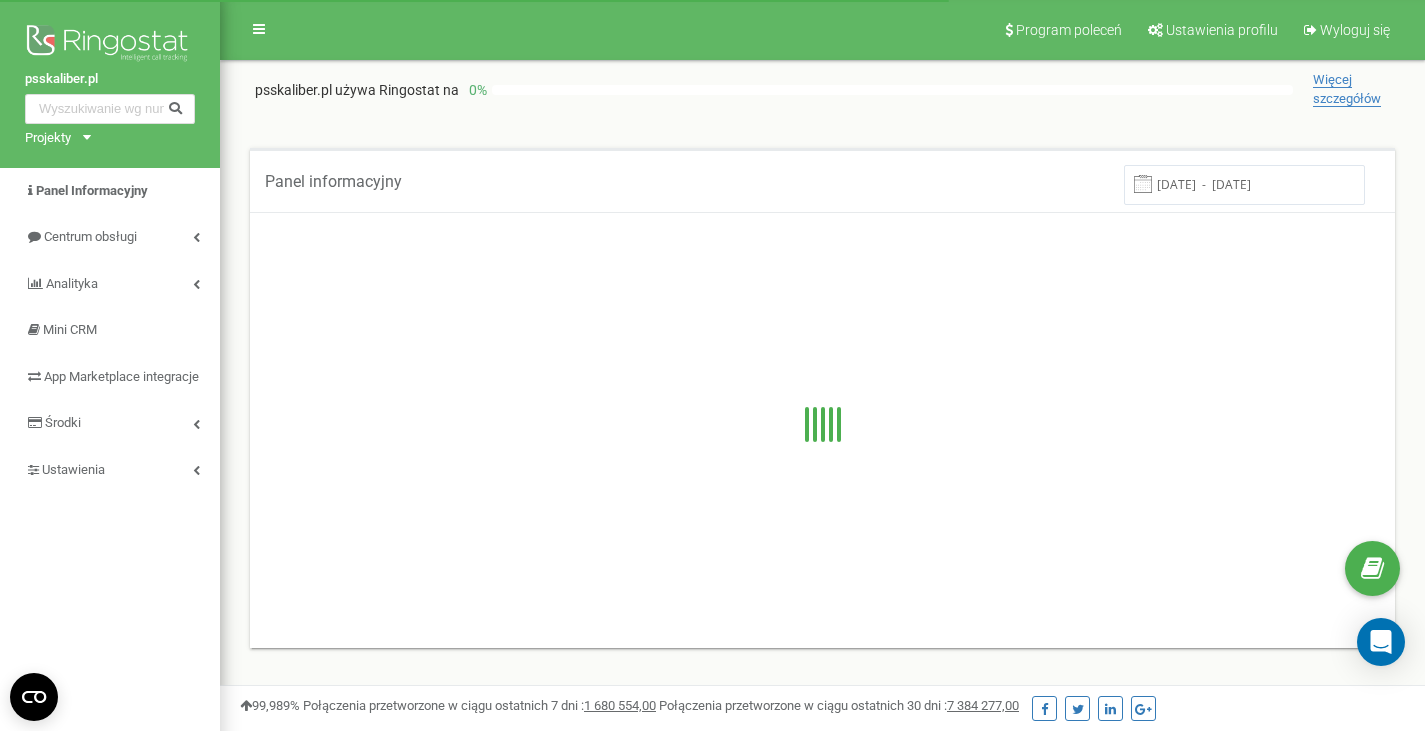 scroll, scrollTop: 0, scrollLeft: 0, axis: both 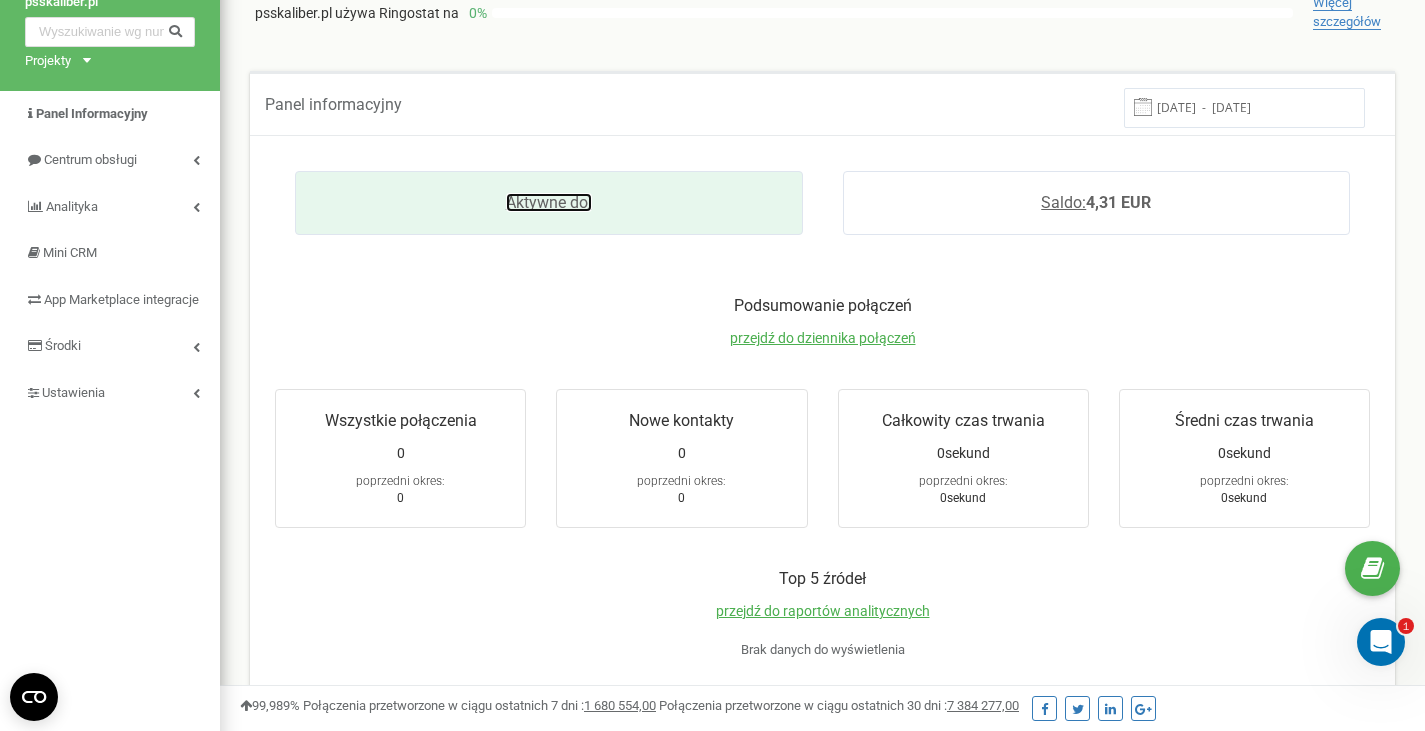 click on "Aktywne do:" at bounding box center (549, 202) 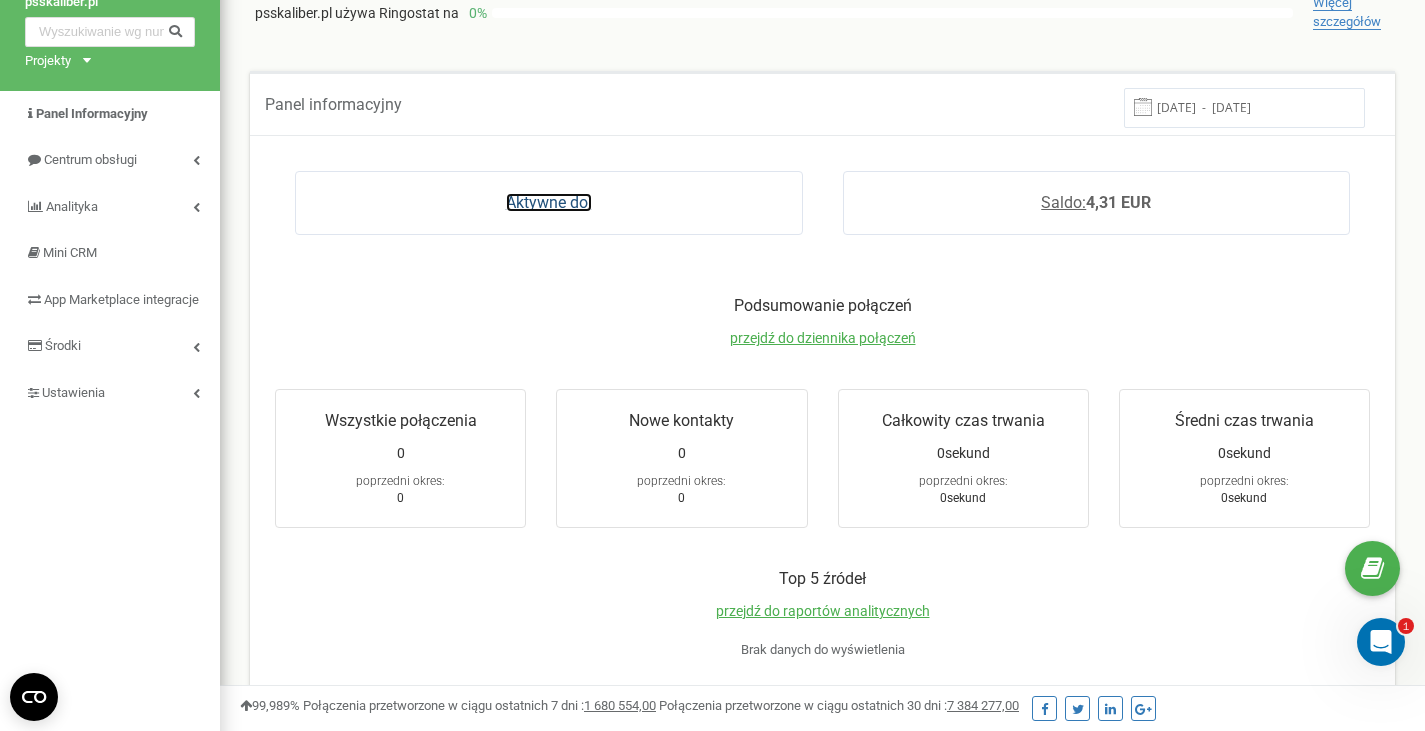 scroll, scrollTop: 0, scrollLeft: 0, axis: both 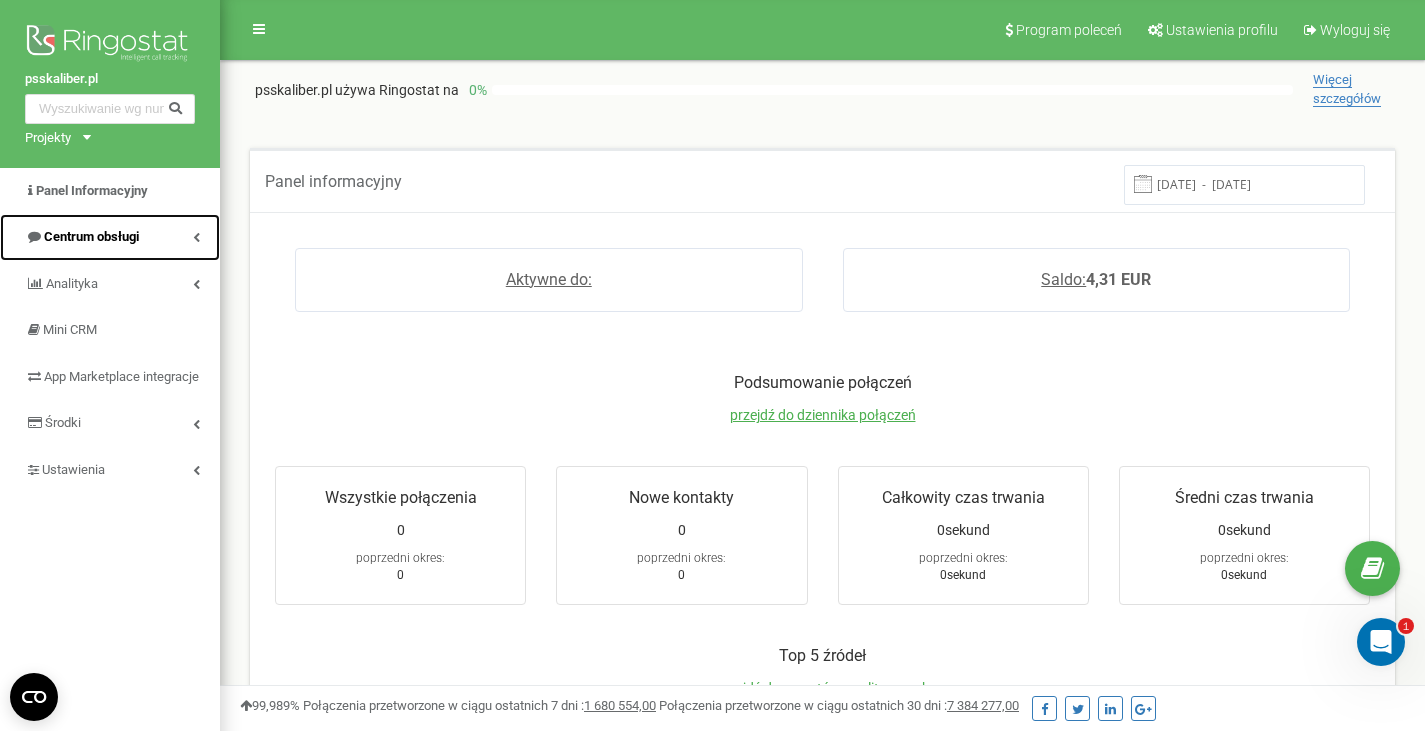 click on "Centrum obsługi" at bounding box center (110, 237) 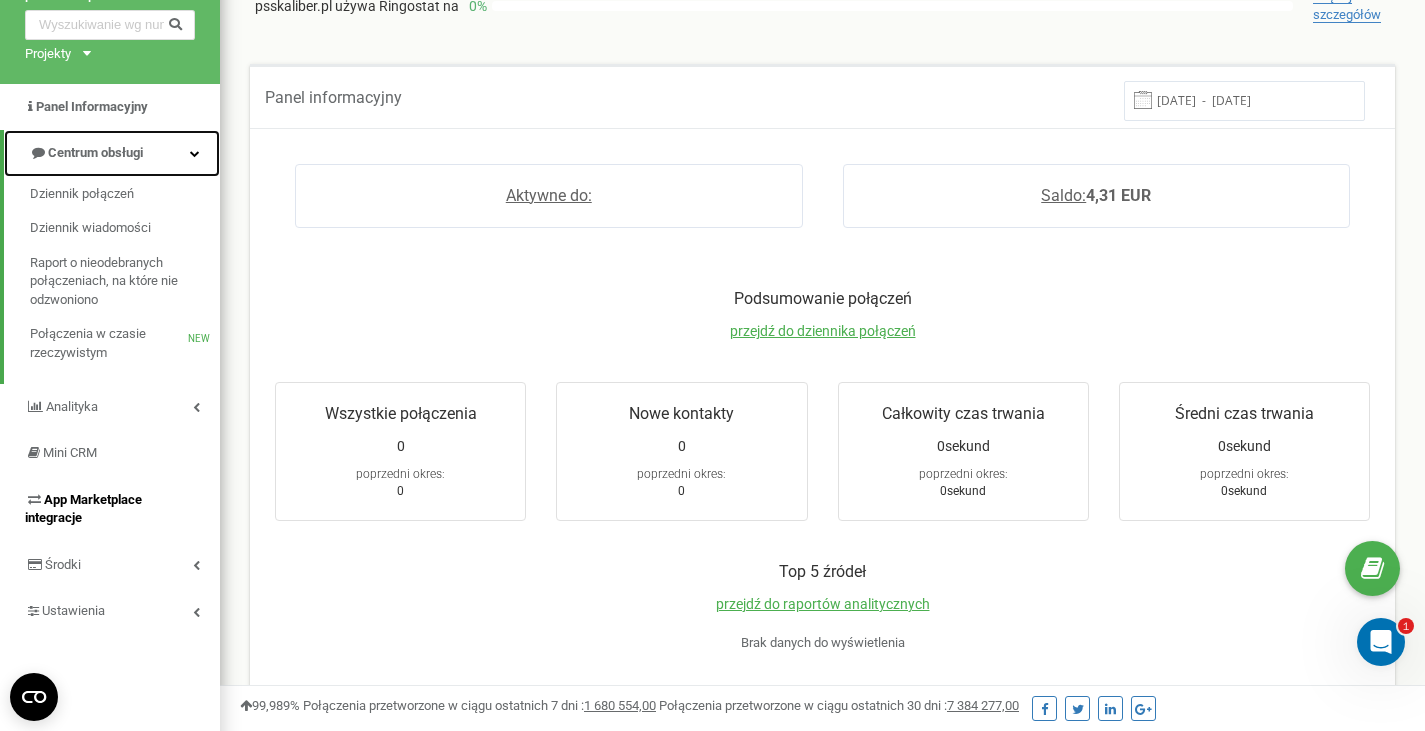 scroll, scrollTop: 113, scrollLeft: 0, axis: vertical 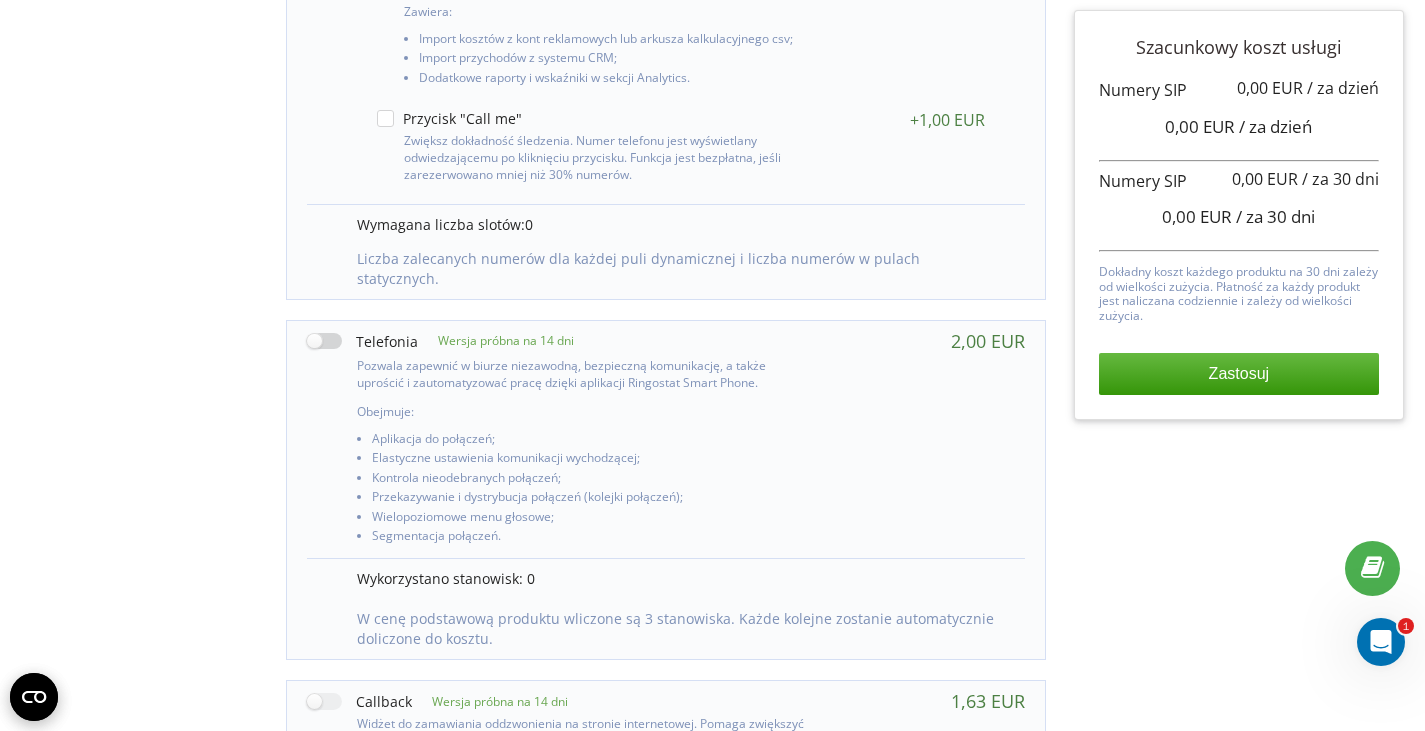 click at bounding box center (362, 341) 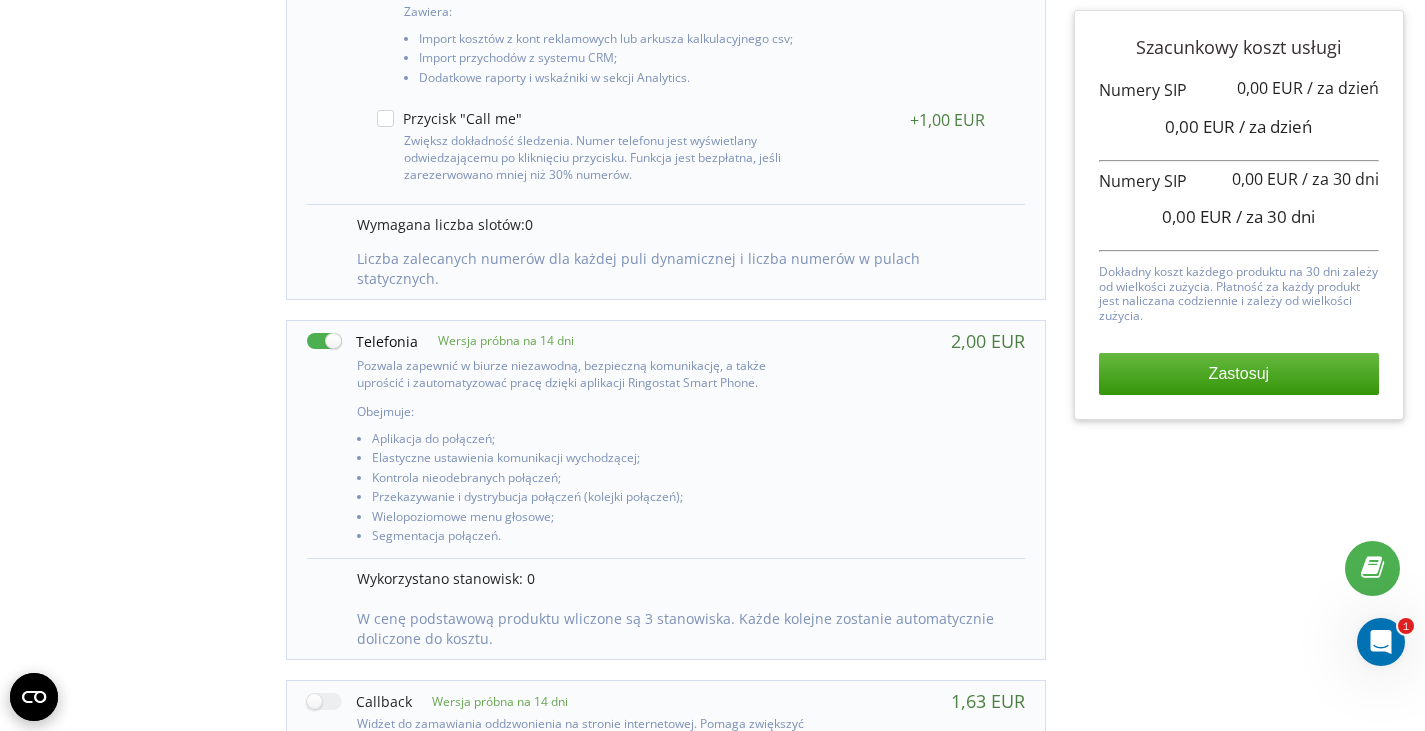 checkbox on "true" 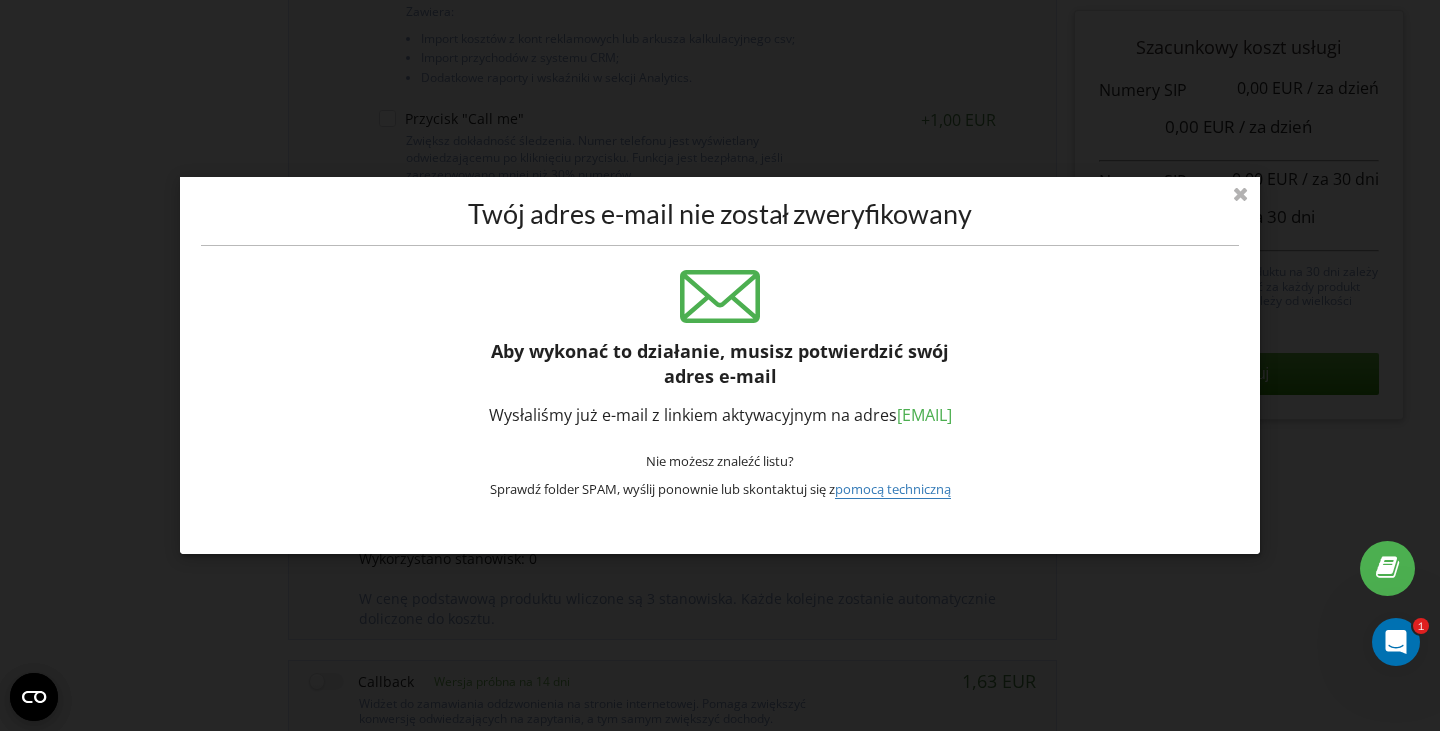 drag, startPoint x: 710, startPoint y: 448, endPoint x: 753, endPoint y: 598, distance: 156.04166 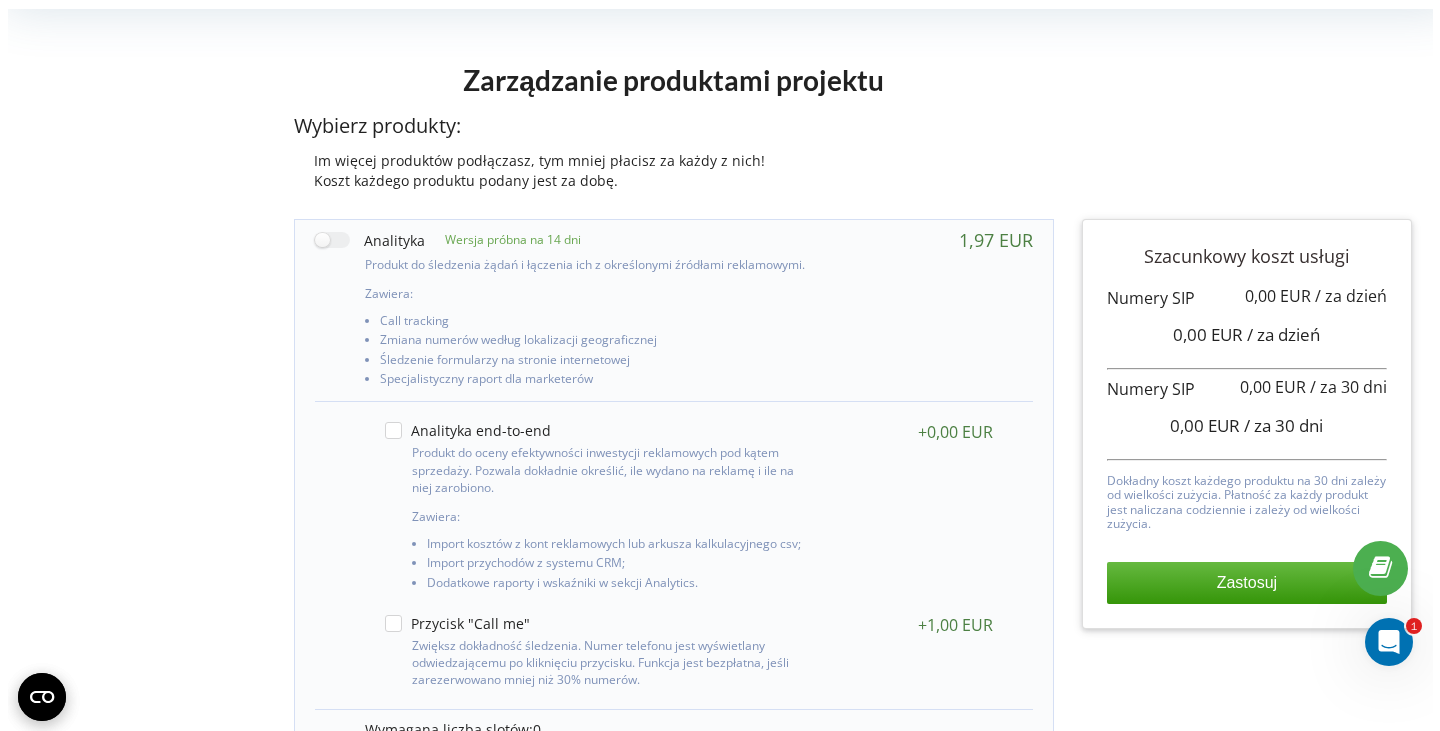scroll, scrollTop: 69, scrollLeft: 0, axis: vertical 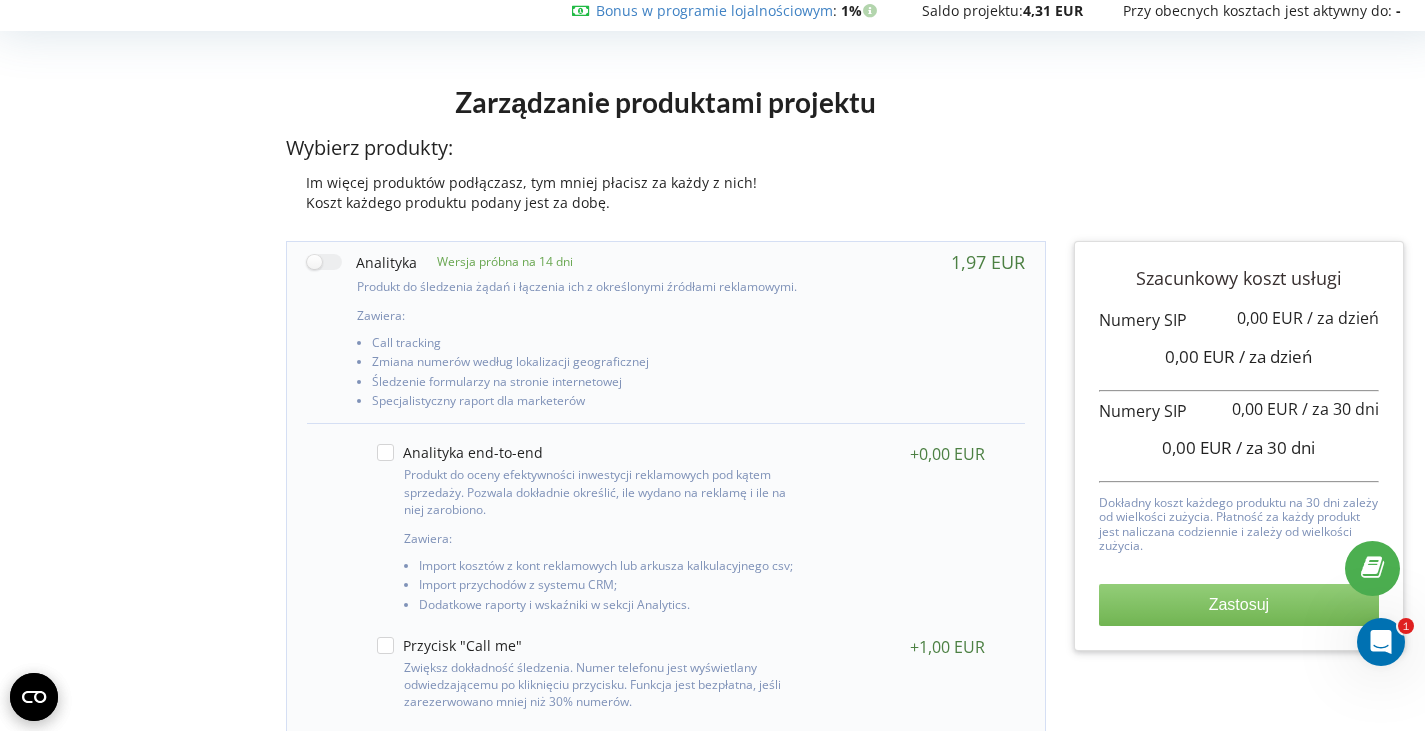 click on "Zastosuj" at bounding box center (1239, 605) 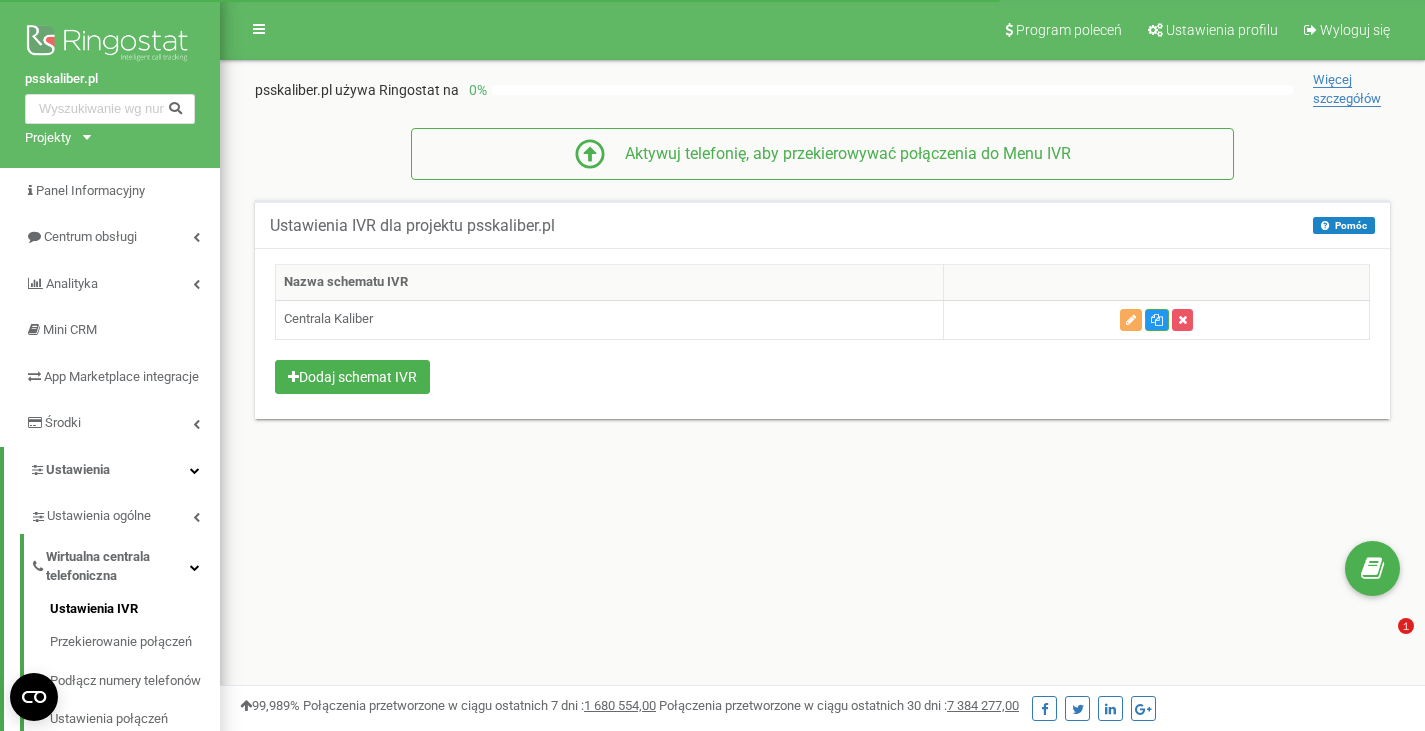 scroll, scrollTop: 0, scrollLeft: 0, axis: both 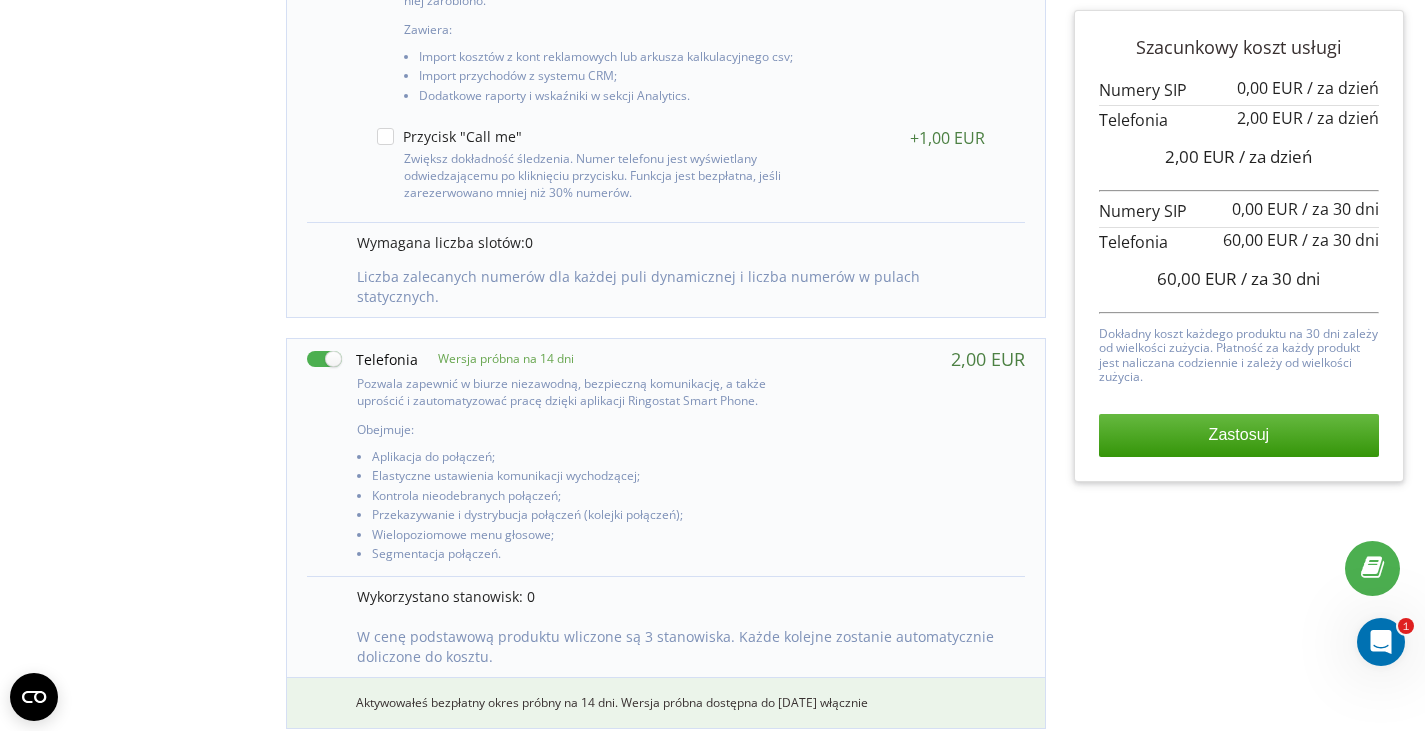 click at bounding box center [362, 359] 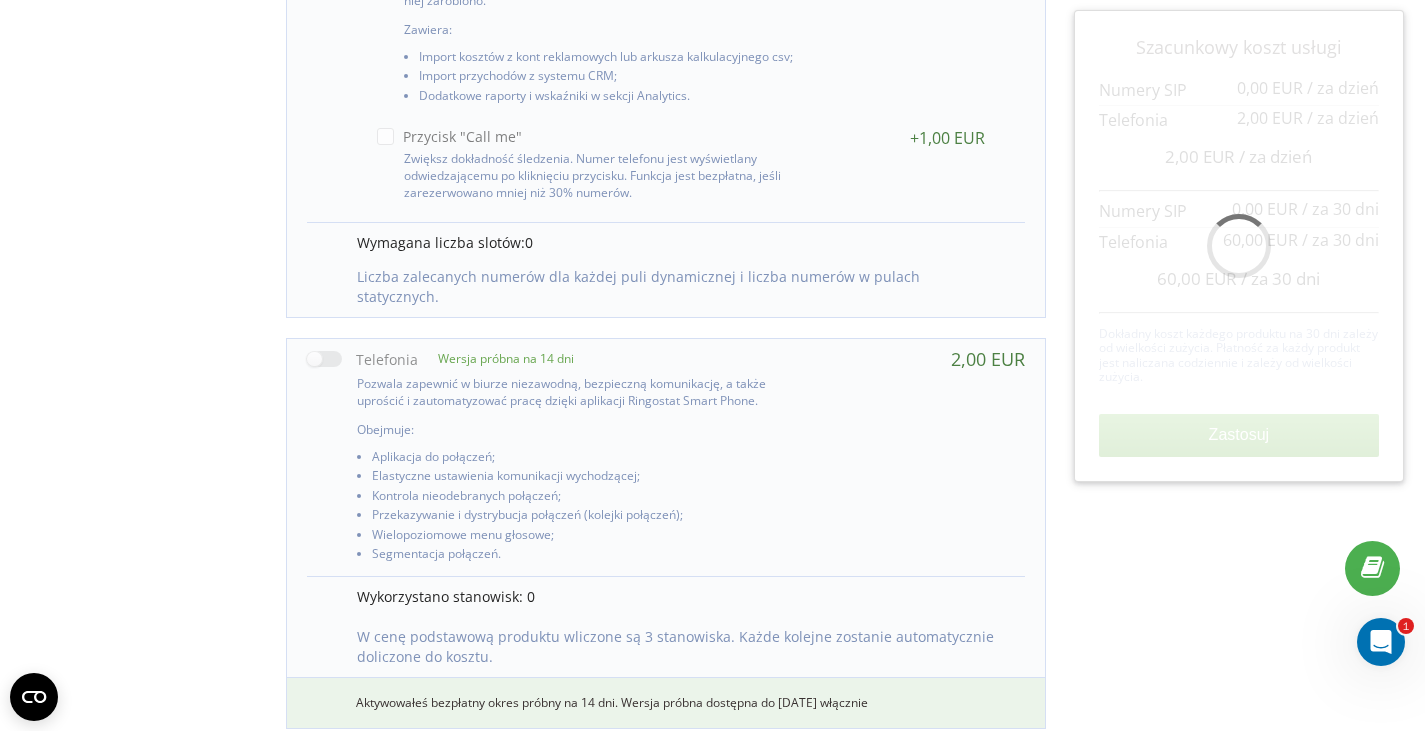 click at bounding box center (362, 359) 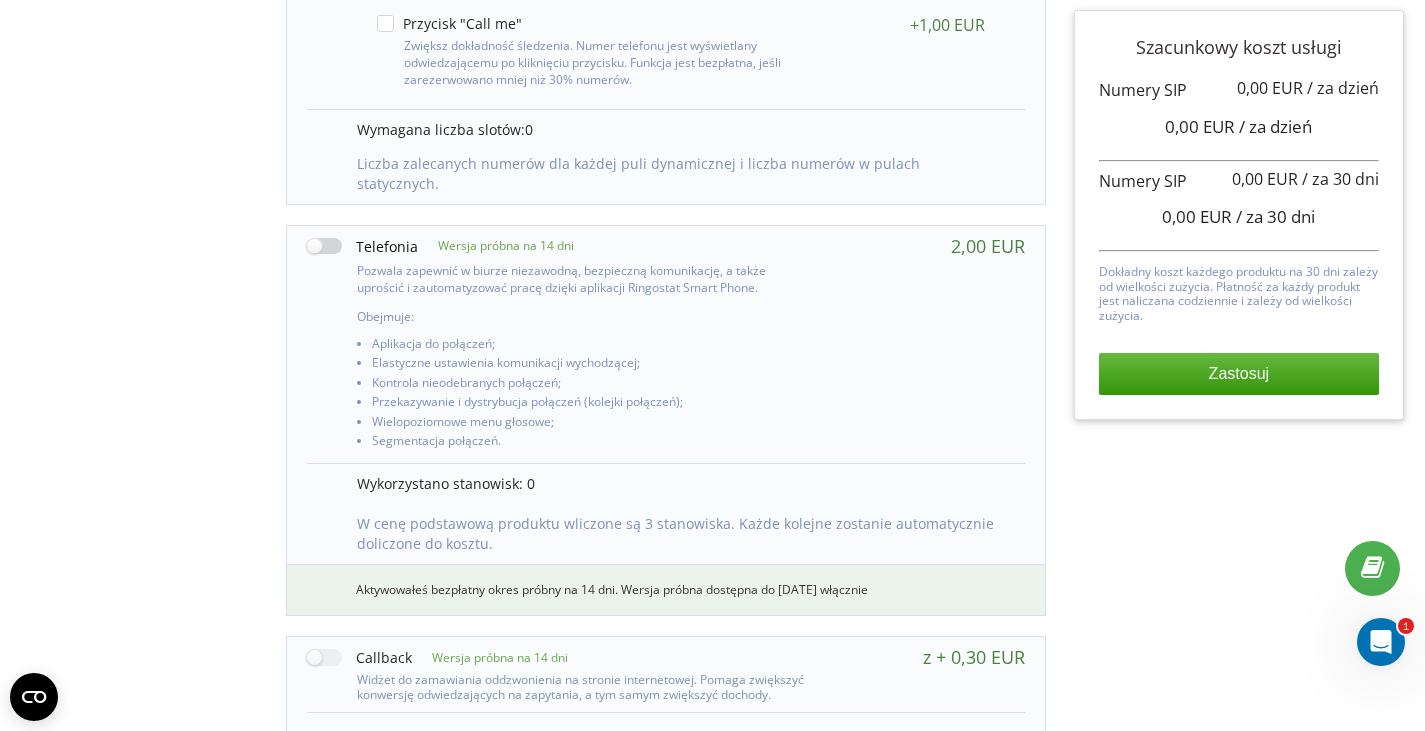 scroll, scrollTop: 692, scrollLeft: 0, axis: vertical 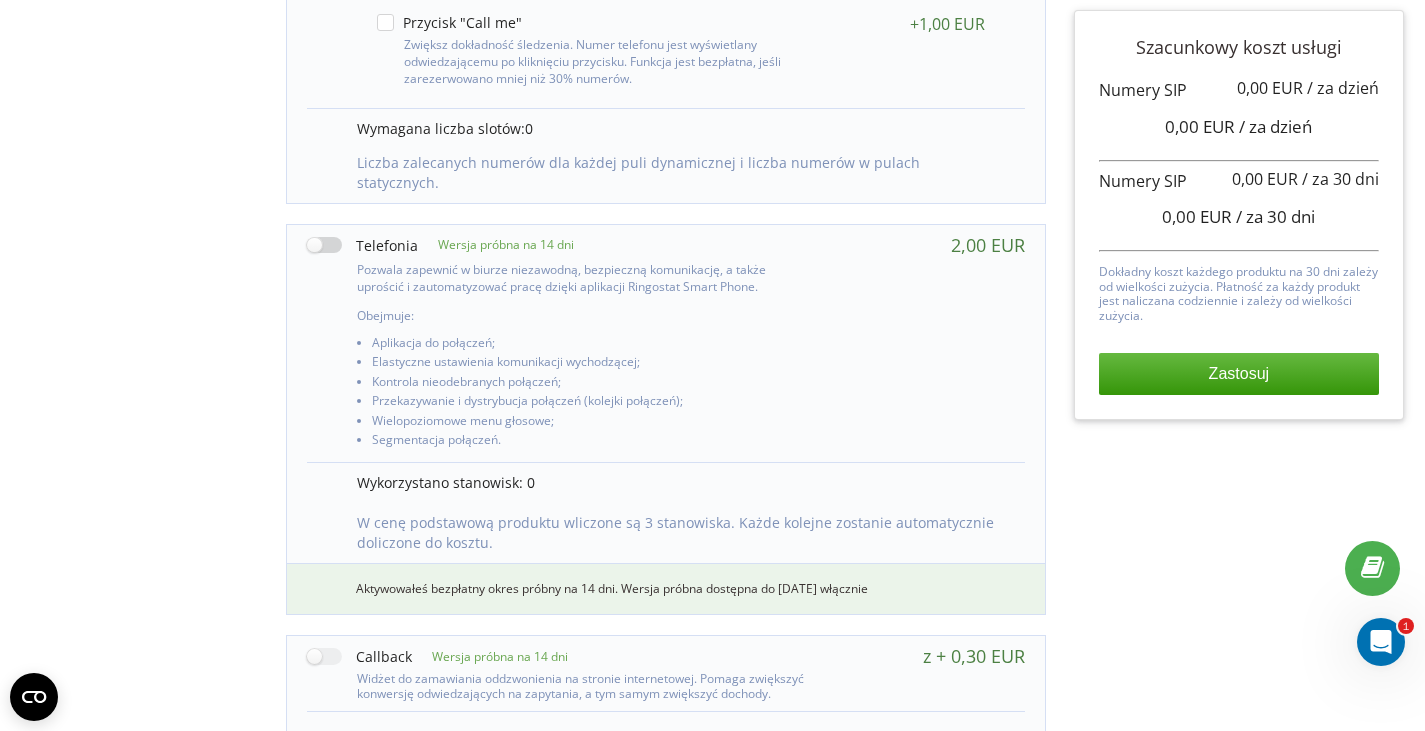 click at bounding box center [362, 245] 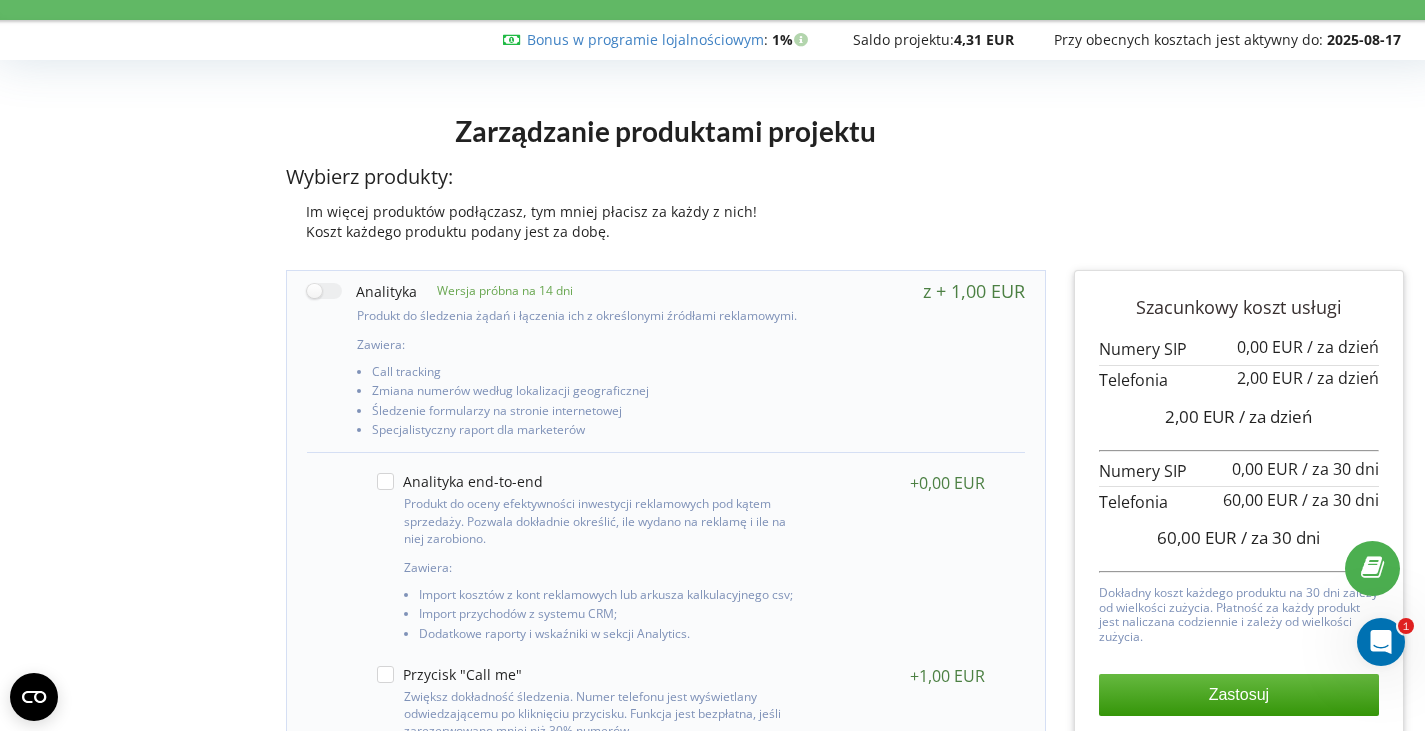scroll, scrollTop: 0, scrollLeft: 0, axis: both 